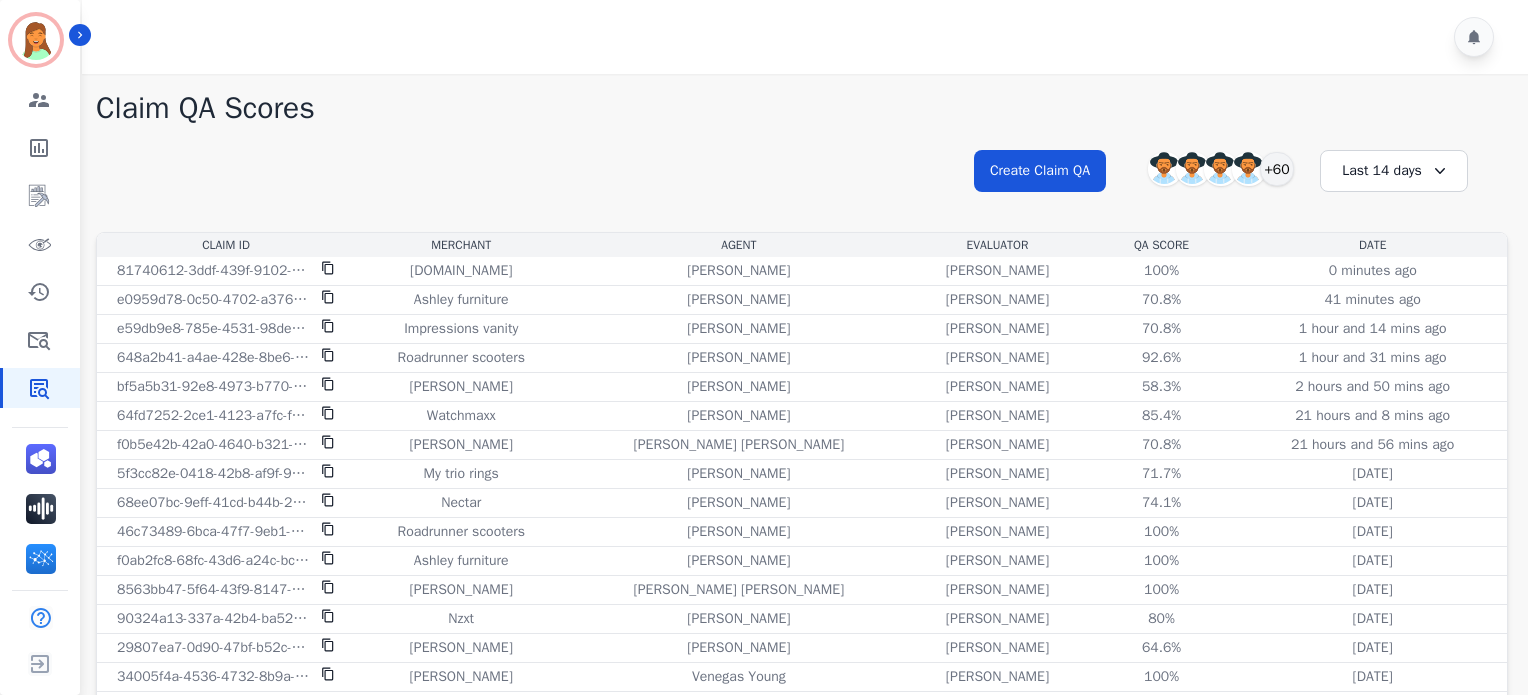 scroll, scrollTop: 0, scrollLeft: 0, axis: both 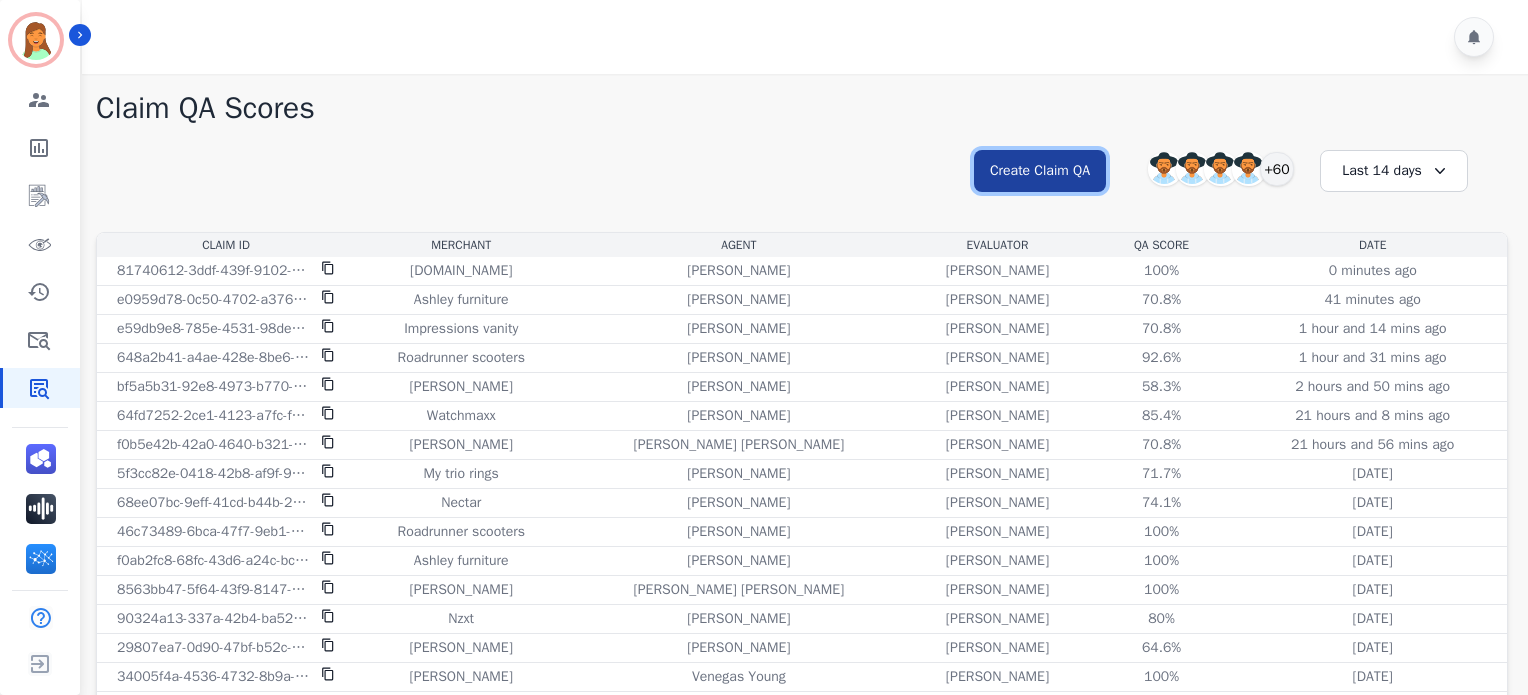 click on "Create Claim QA" at bounding box center [1040, 171] 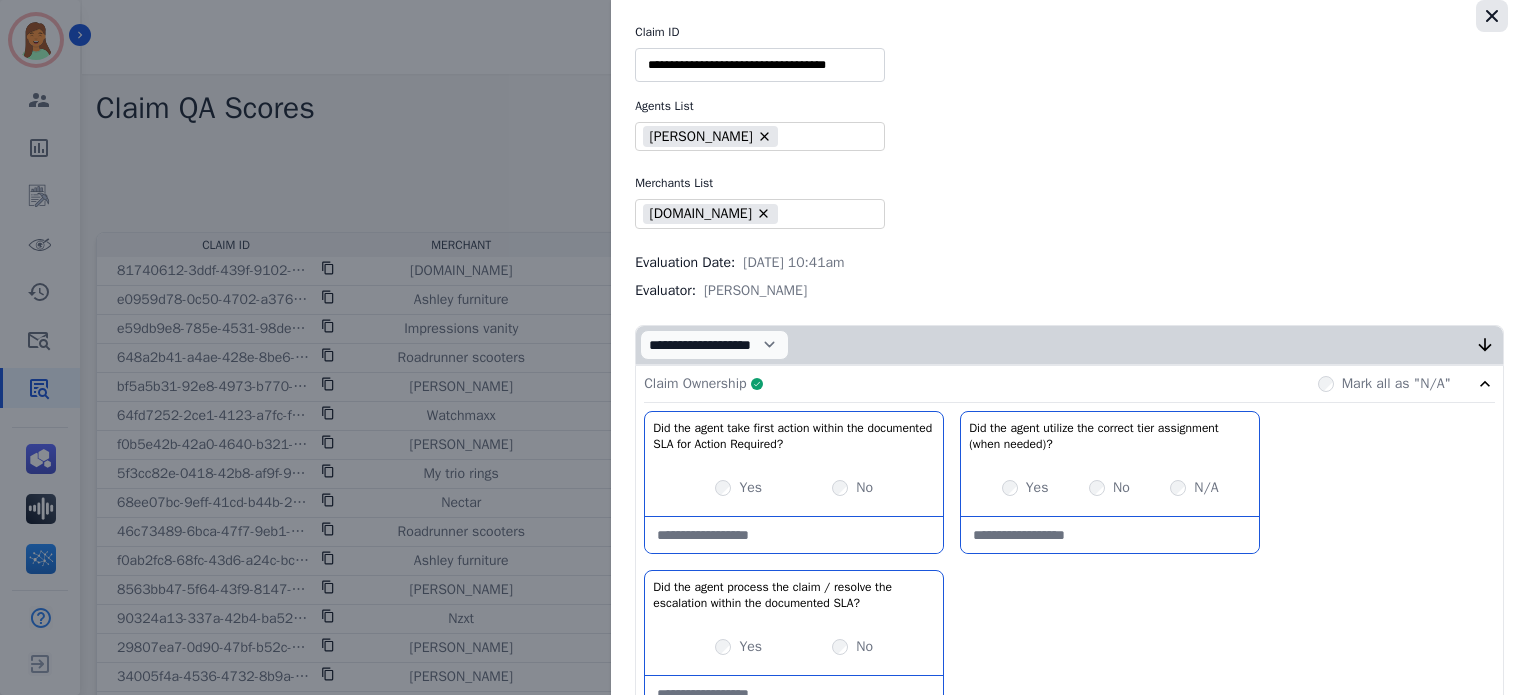 click 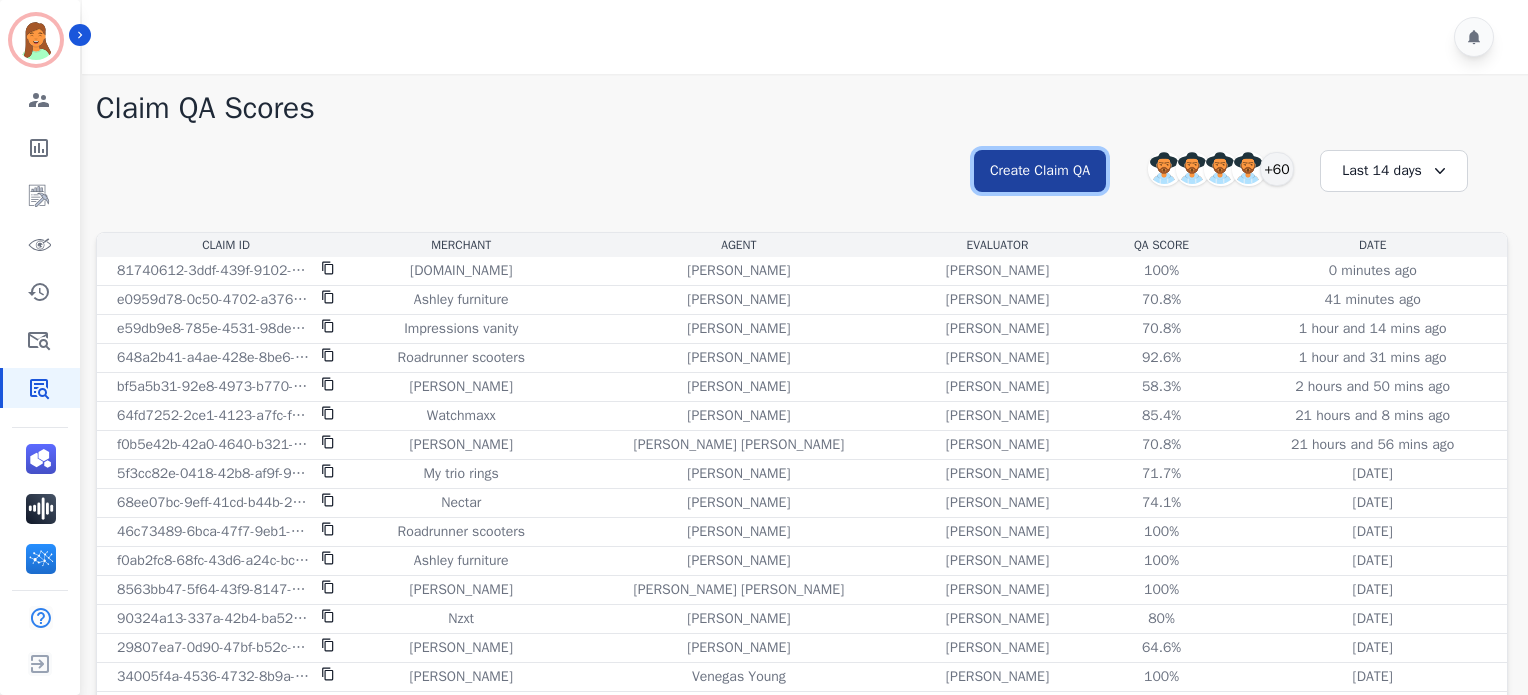 click on "Create Claim QA" at bounding box center (1040, 171) 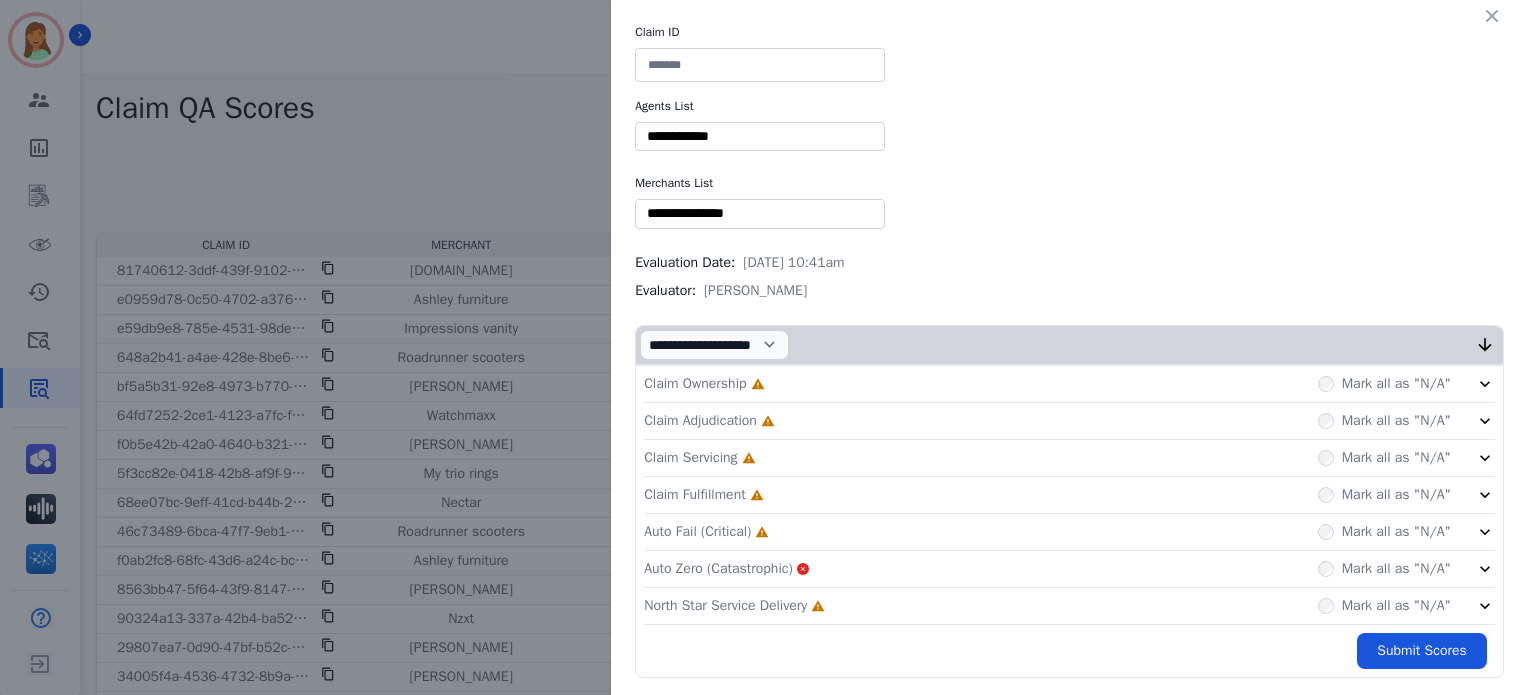 click at bounding box center (760, 136) 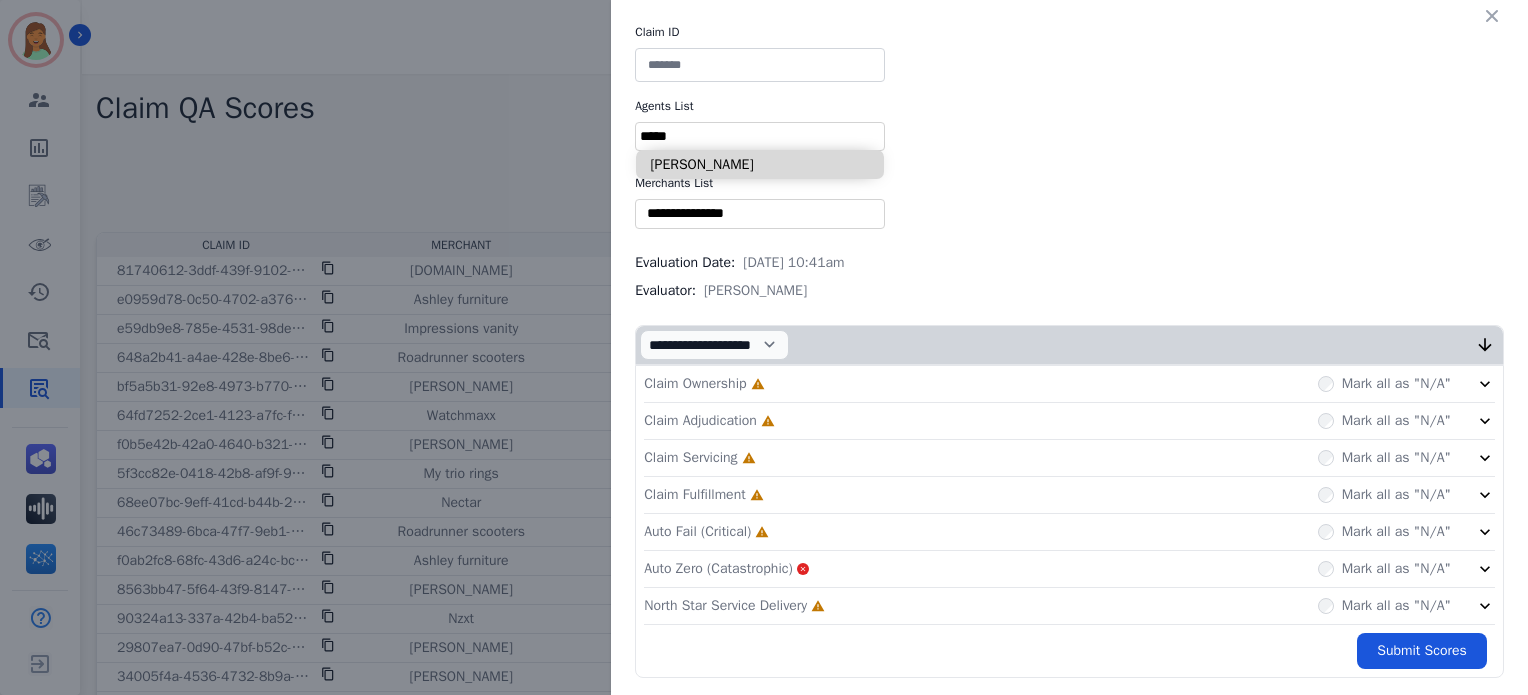 type on "*****" 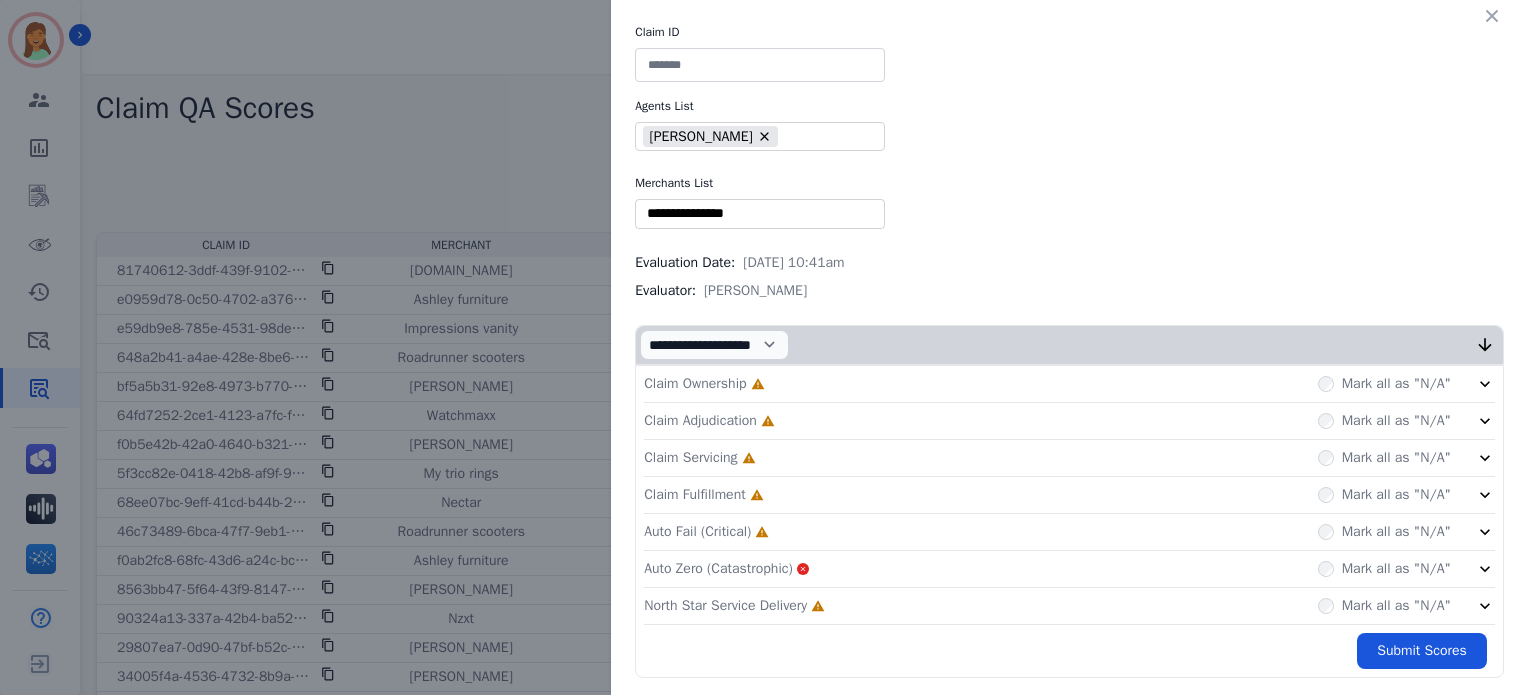 click on "**********" at bounding box center [1069, 351] 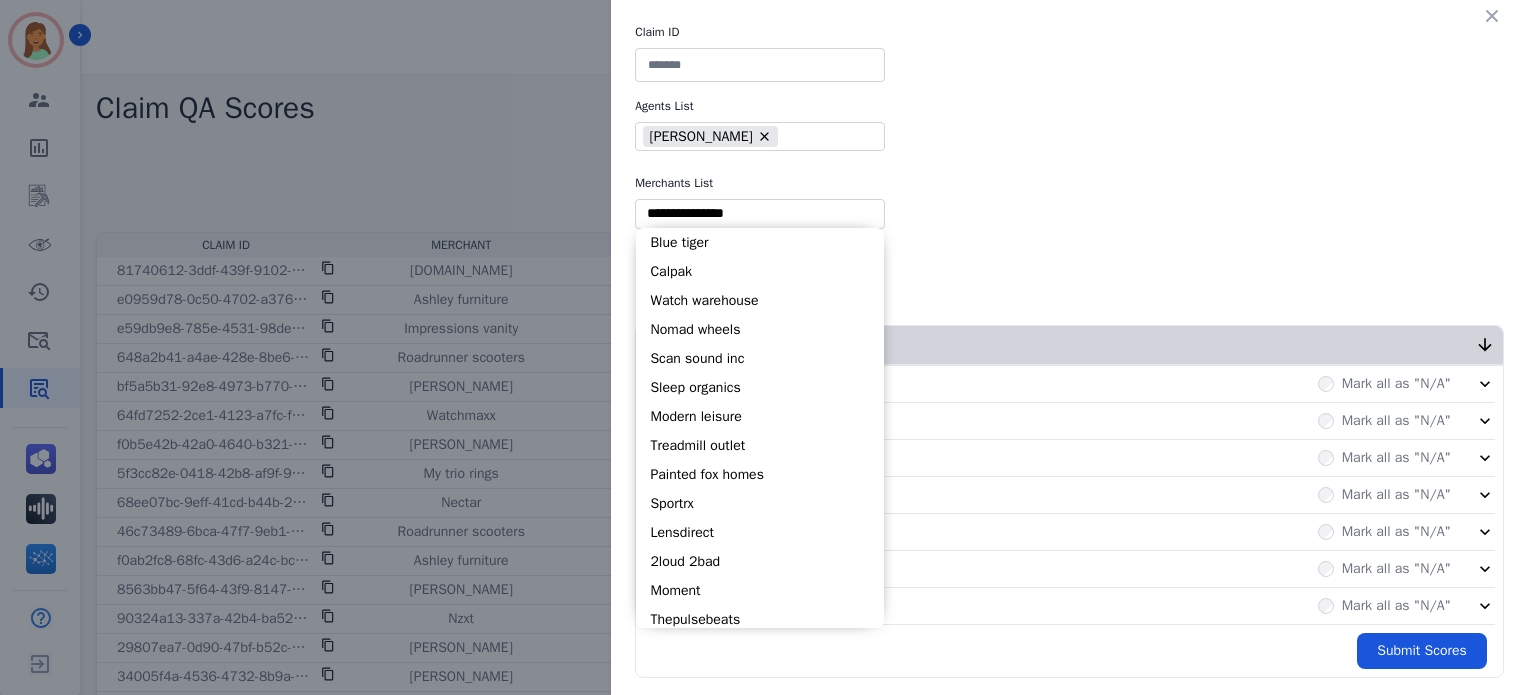 click at bounding box center [760, 213] 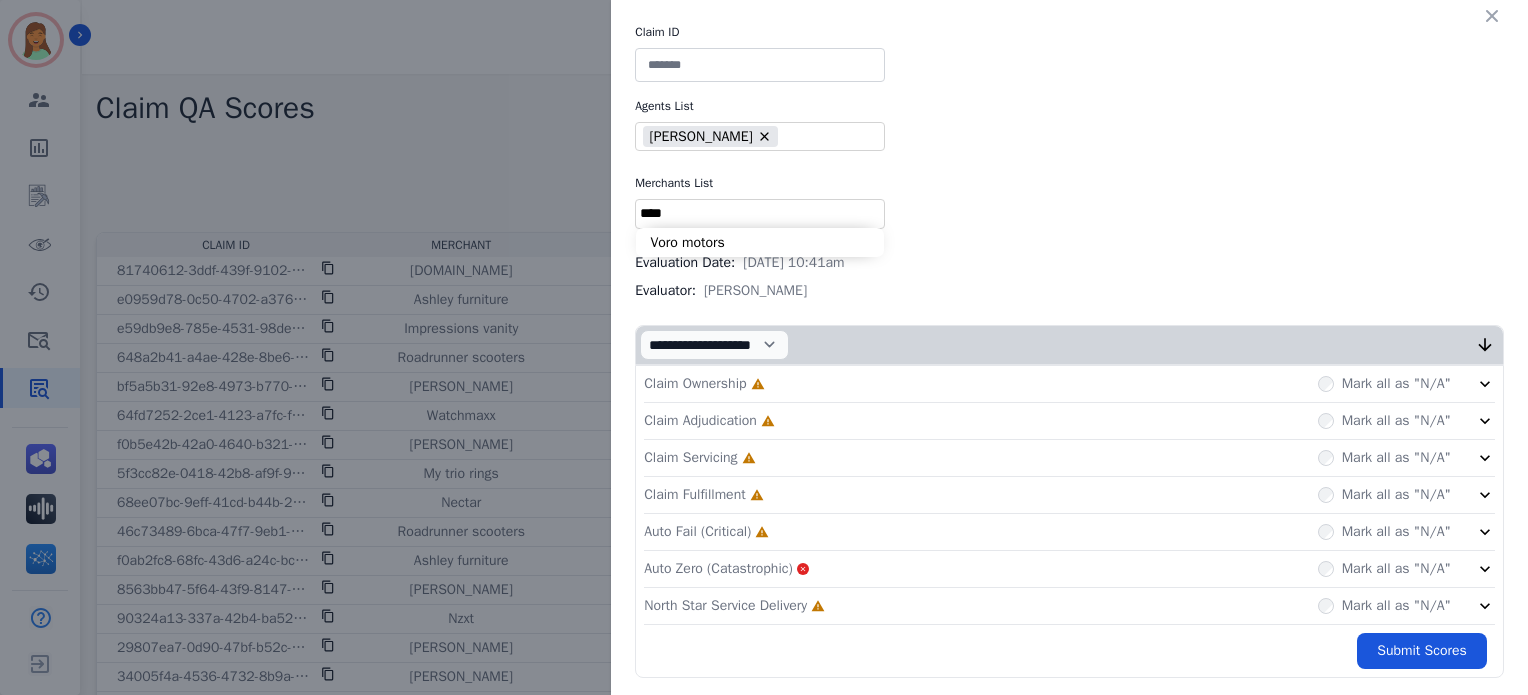 type on "****" 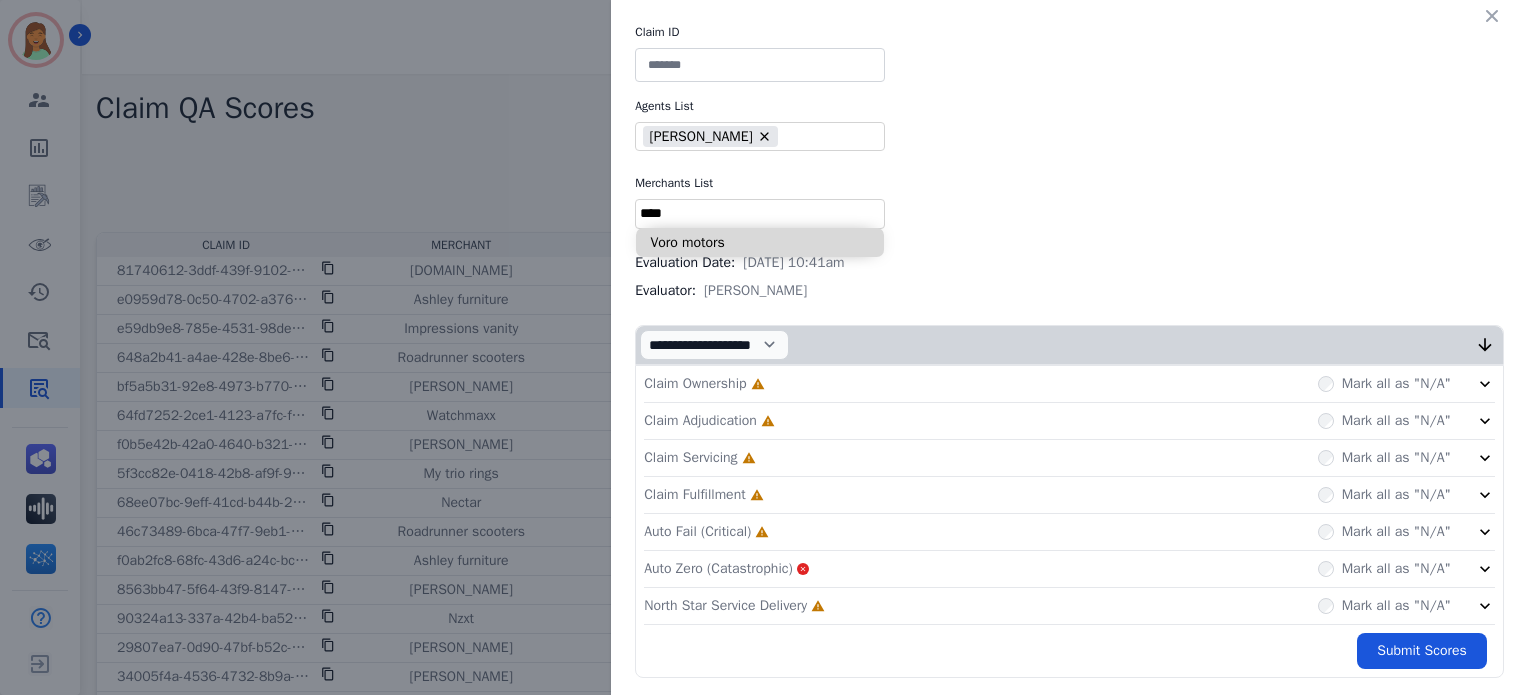 click on "Voro motors" at bounding box center (760, 242) 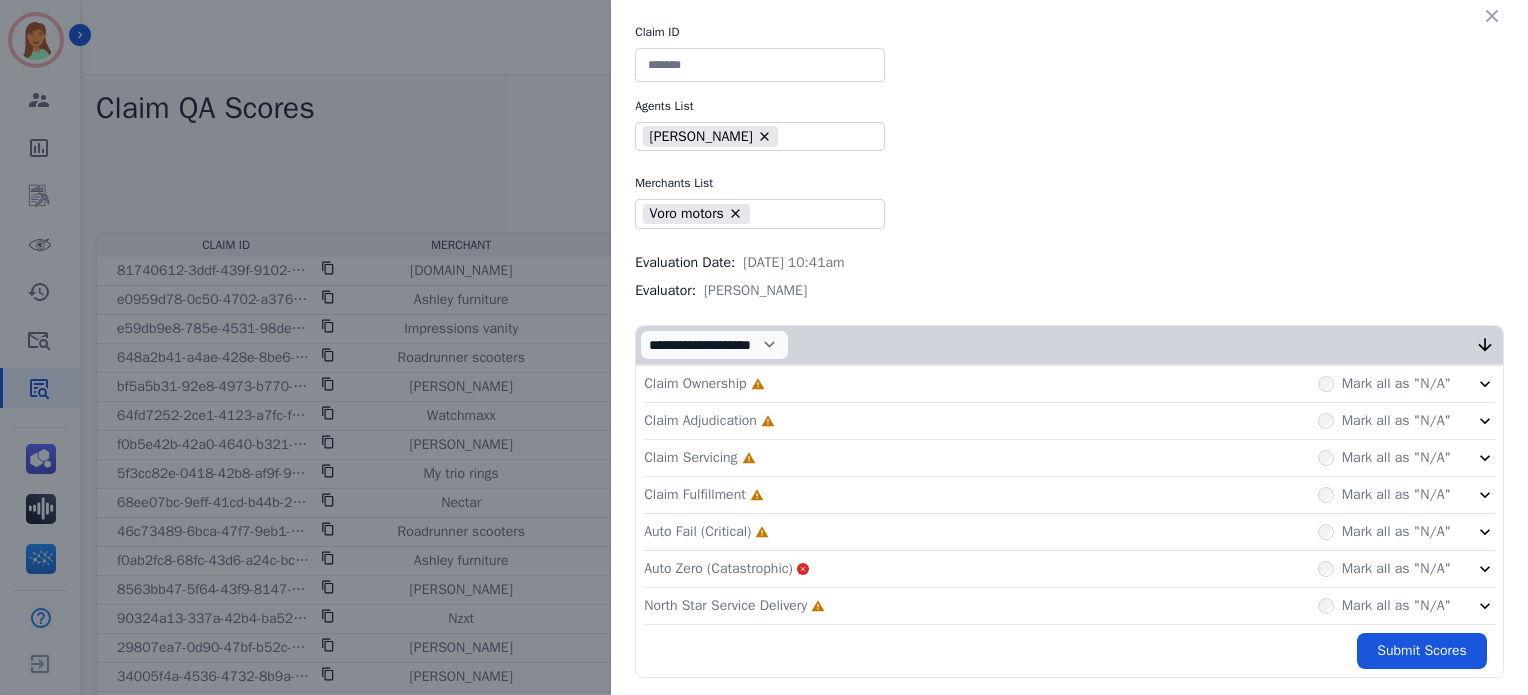 click at bounding box center [760, 65] 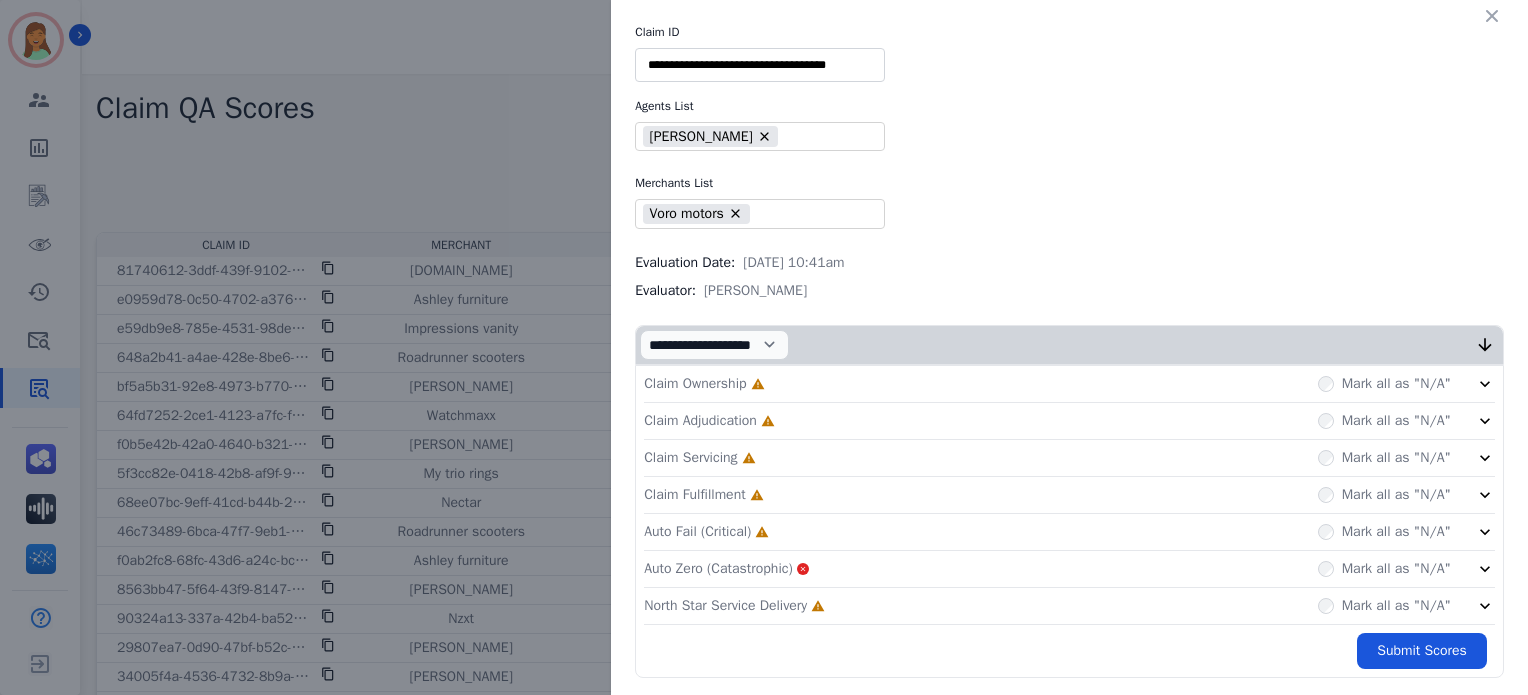 type on "**********" 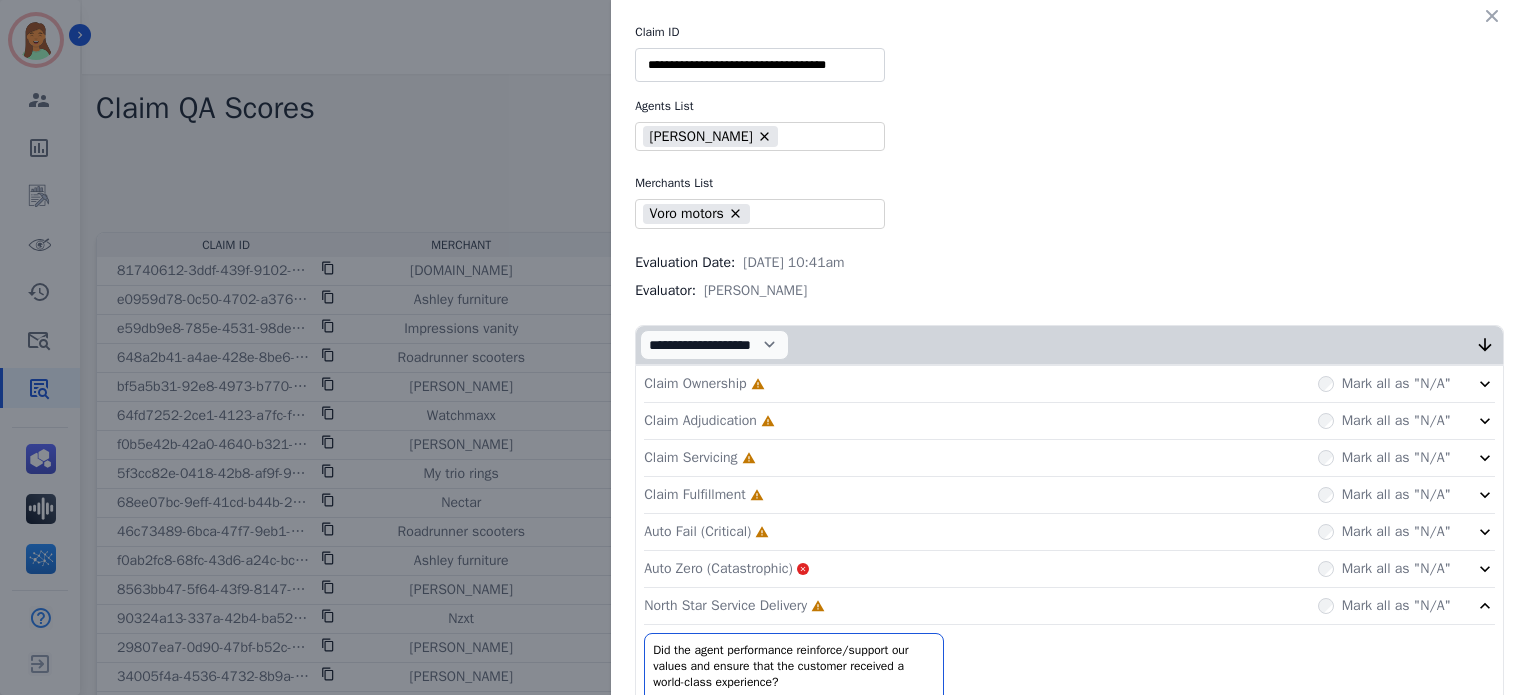 click on "Auto Fail (Critical)     Incomplete         Mark all as "N/A"" 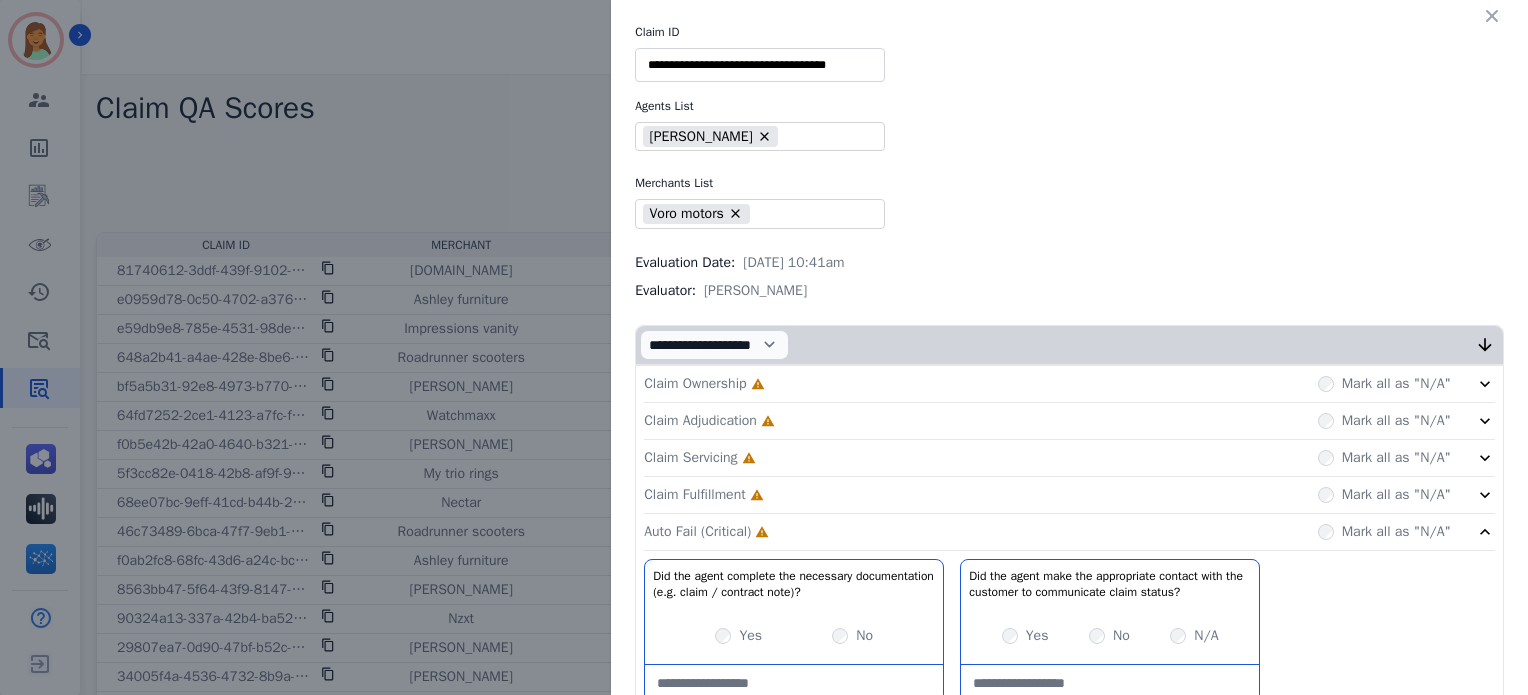 click on "Claim Fulfillment     Incomplete         Mark all as "N/A"" 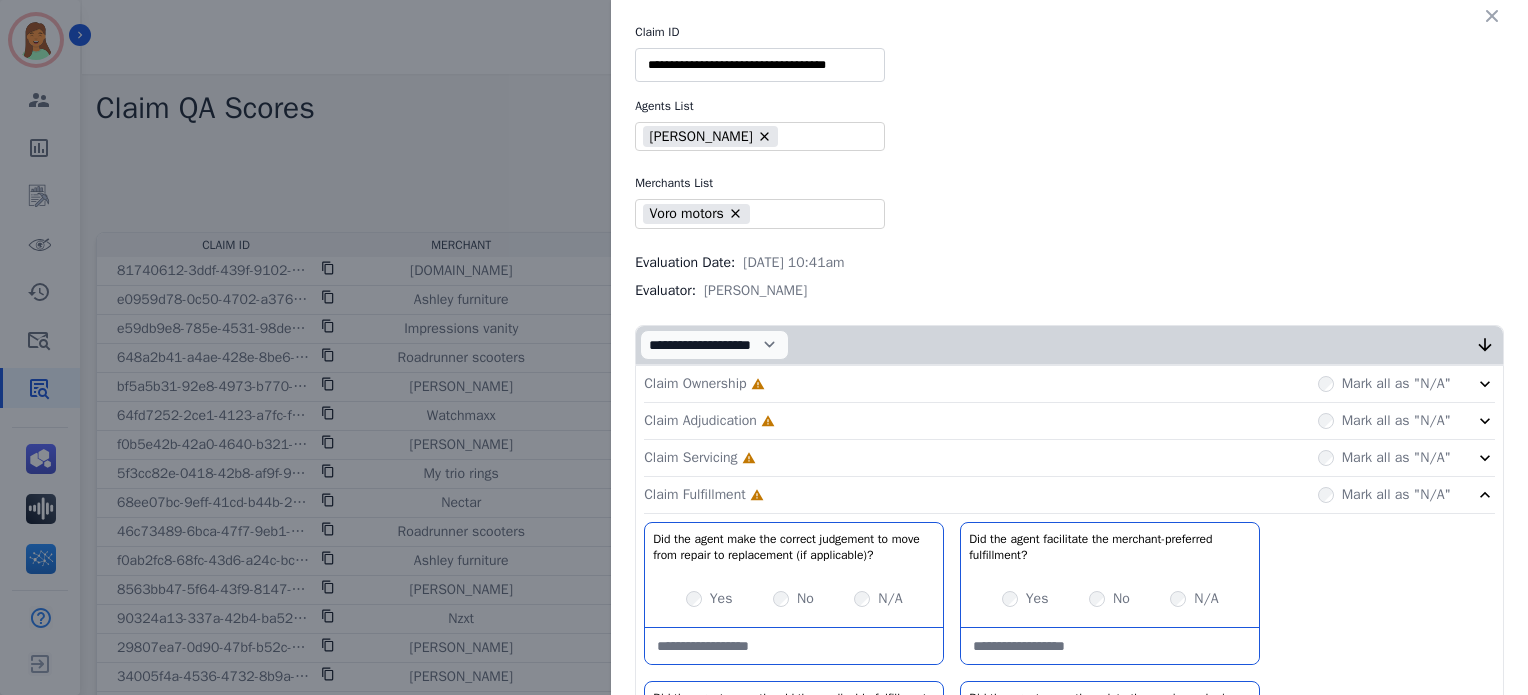 click on "Claim Servicing     Incomplete         Mark all as "N/A"" 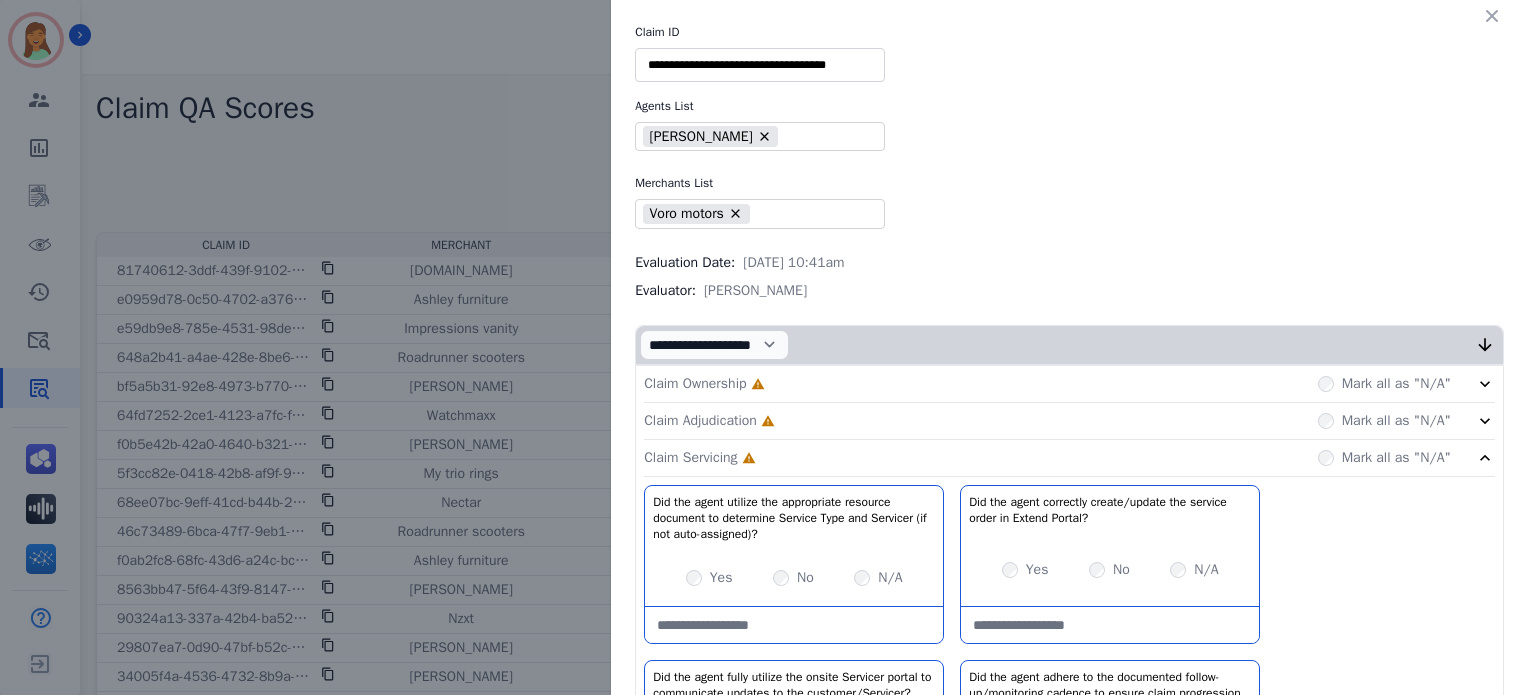 click on "Claim Adjudication     Incomplete         Mark all as "N/A"" 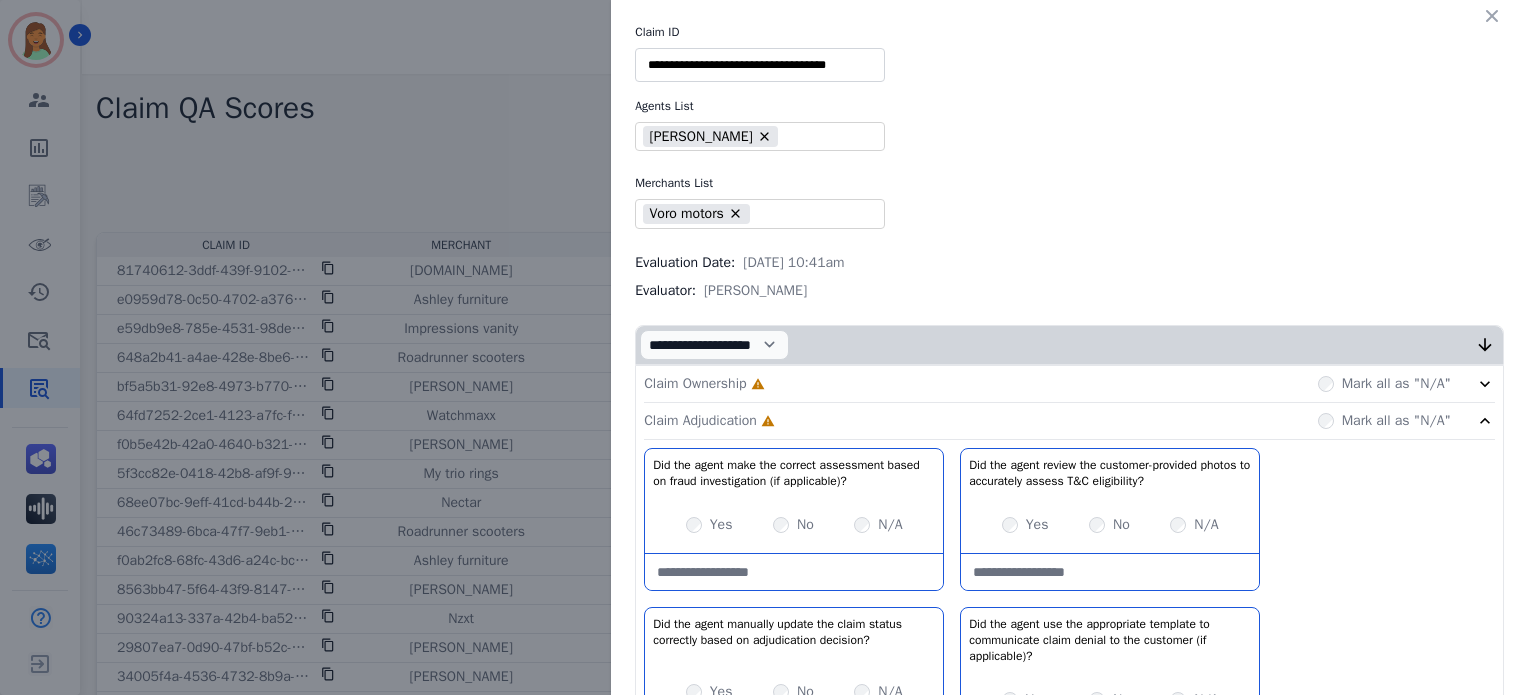 click on "Claim Ownership     Incomplete         Mark all as "N/A"" at bounding box center [1069, 384] 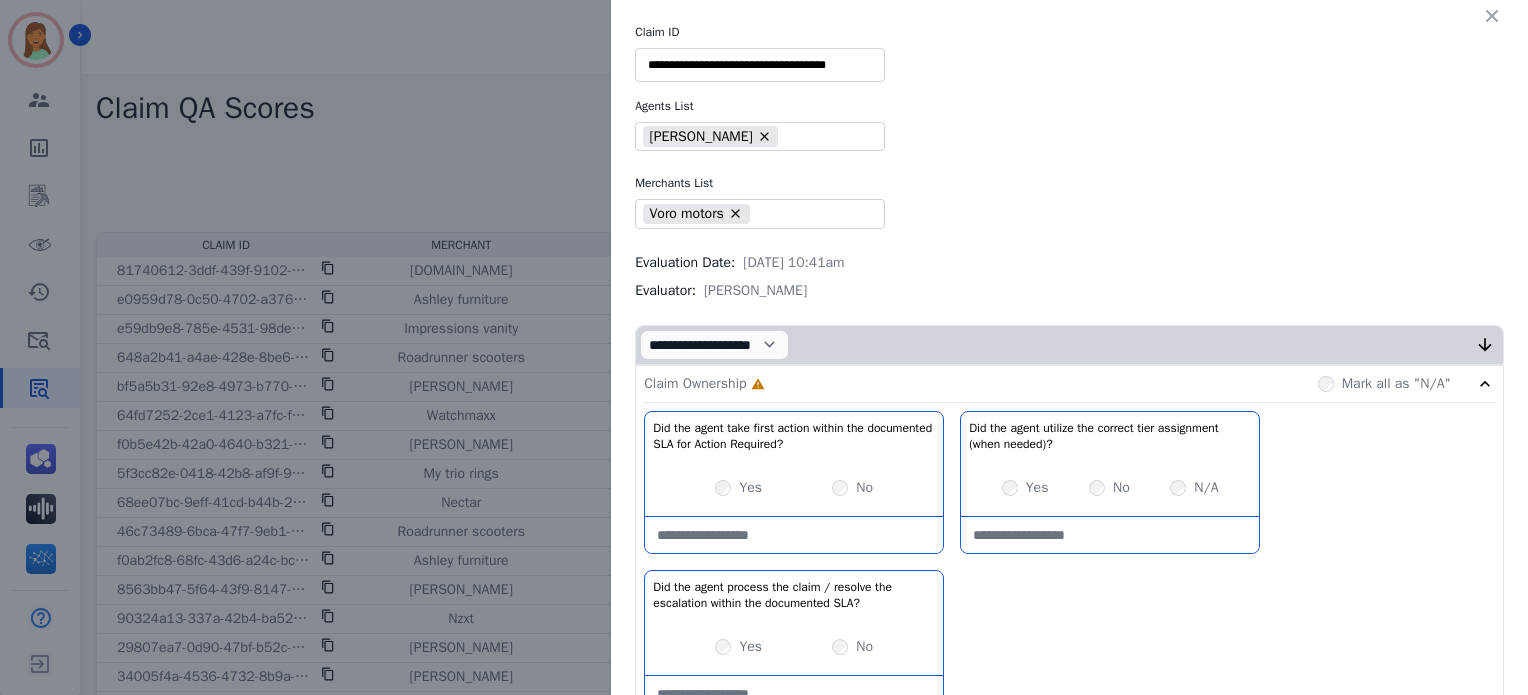 scroll, scrollTop: 266, scrollLeft: 0, axis: vertical 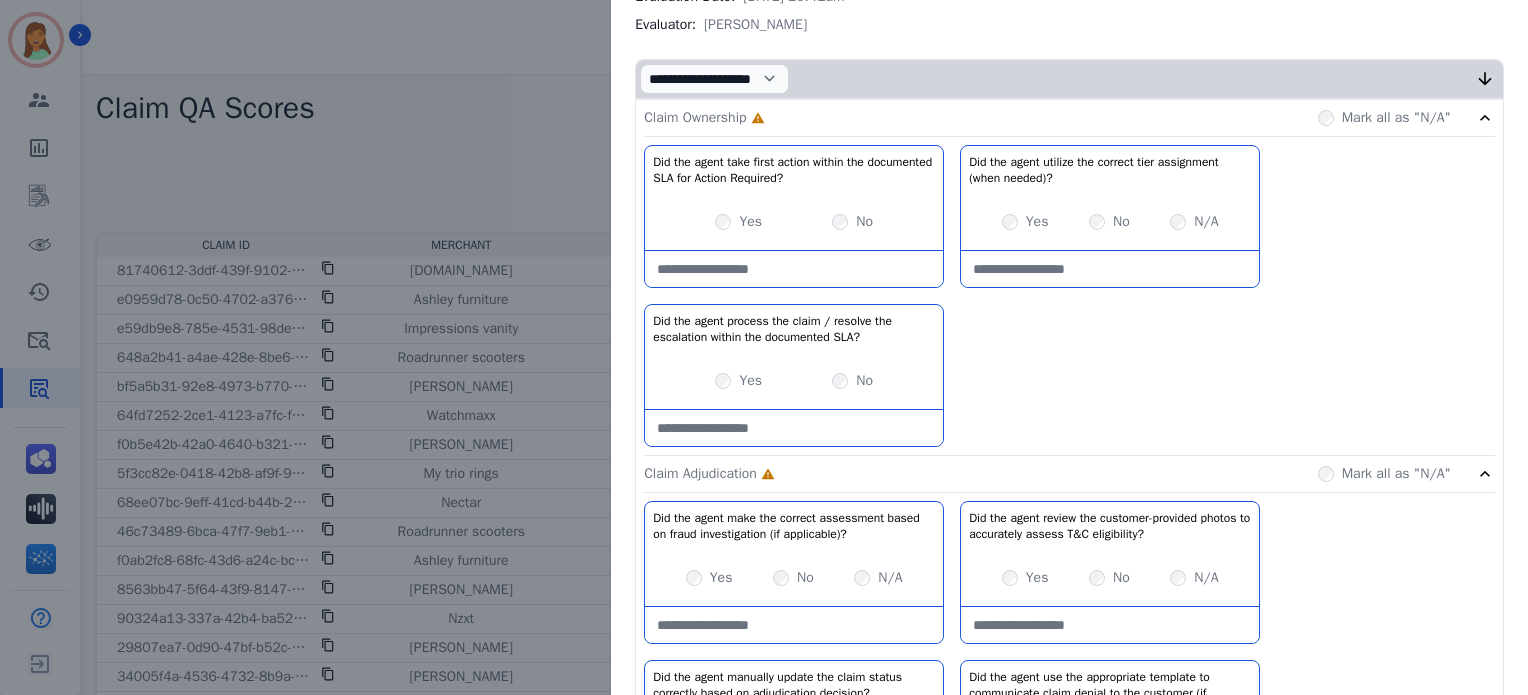 click on "Yes" at bounding box center (1025, 222) 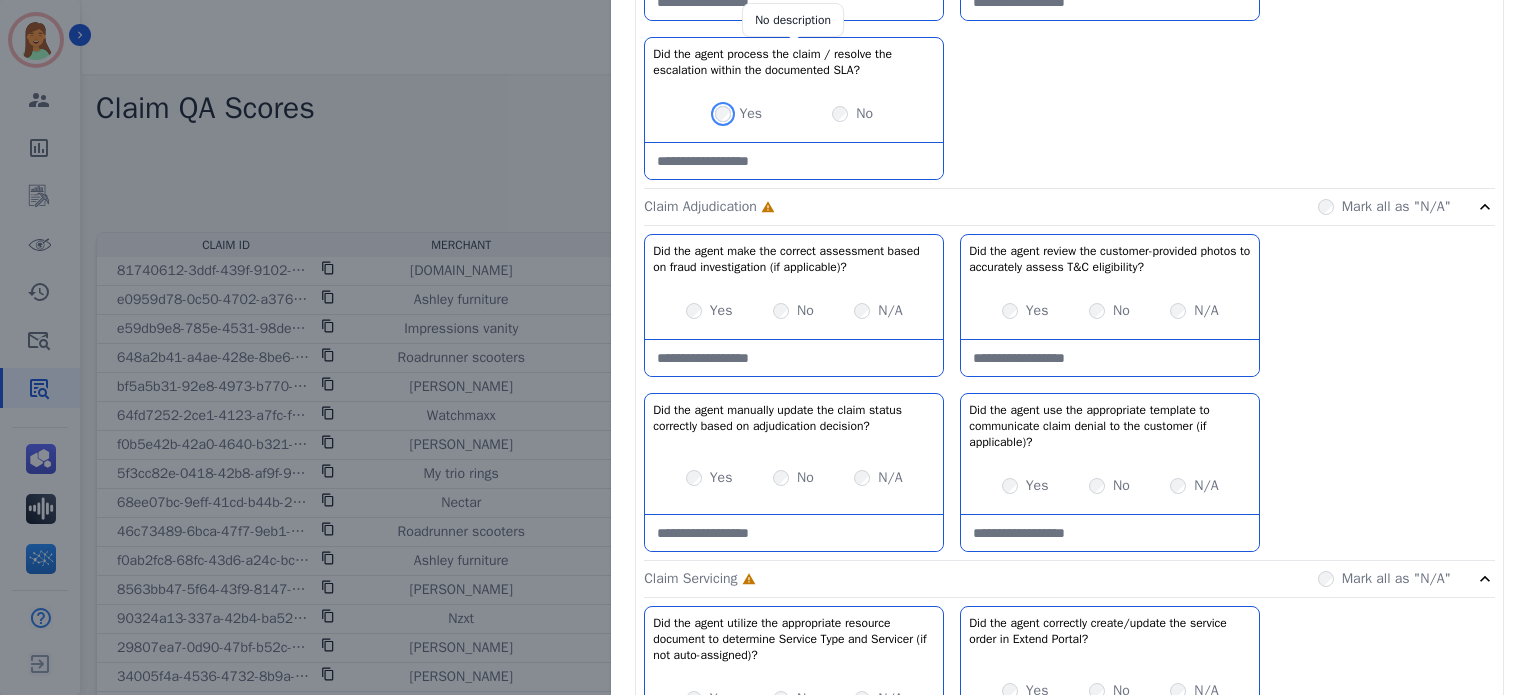scroll, scrollTop: 266, scrollLeft: 0, axis: vertical 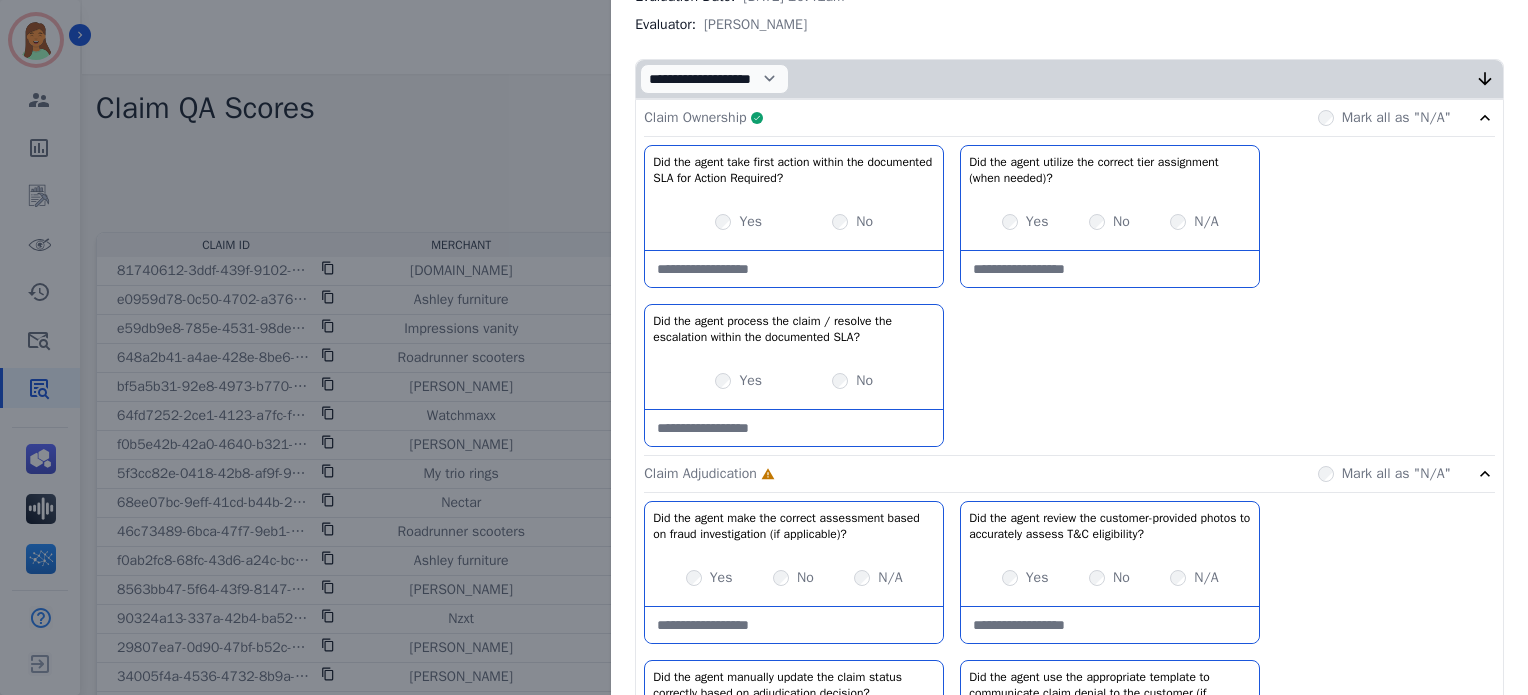 click on "Claim Ownership     Complete         Mark all as "N/A"" at bounding box center [1069, 118] 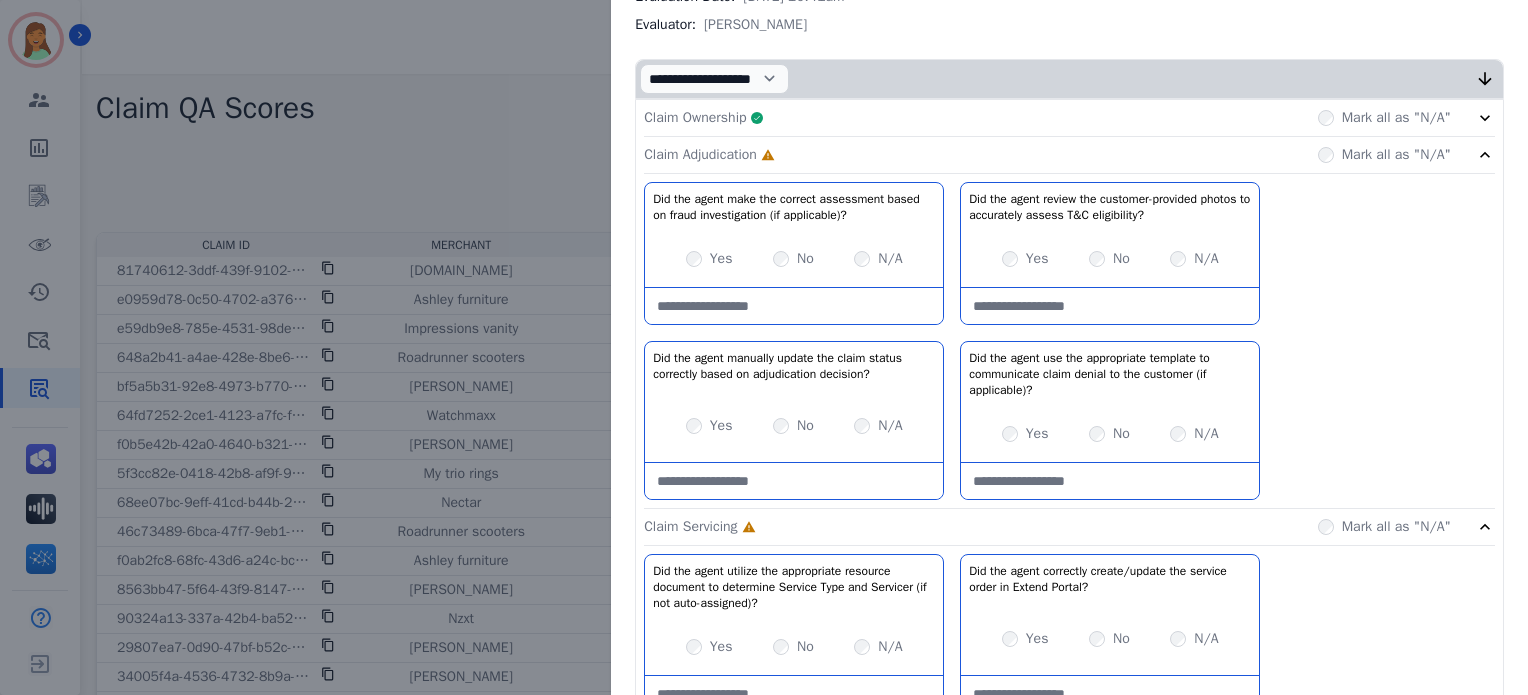click at bounding box center (794, 481) 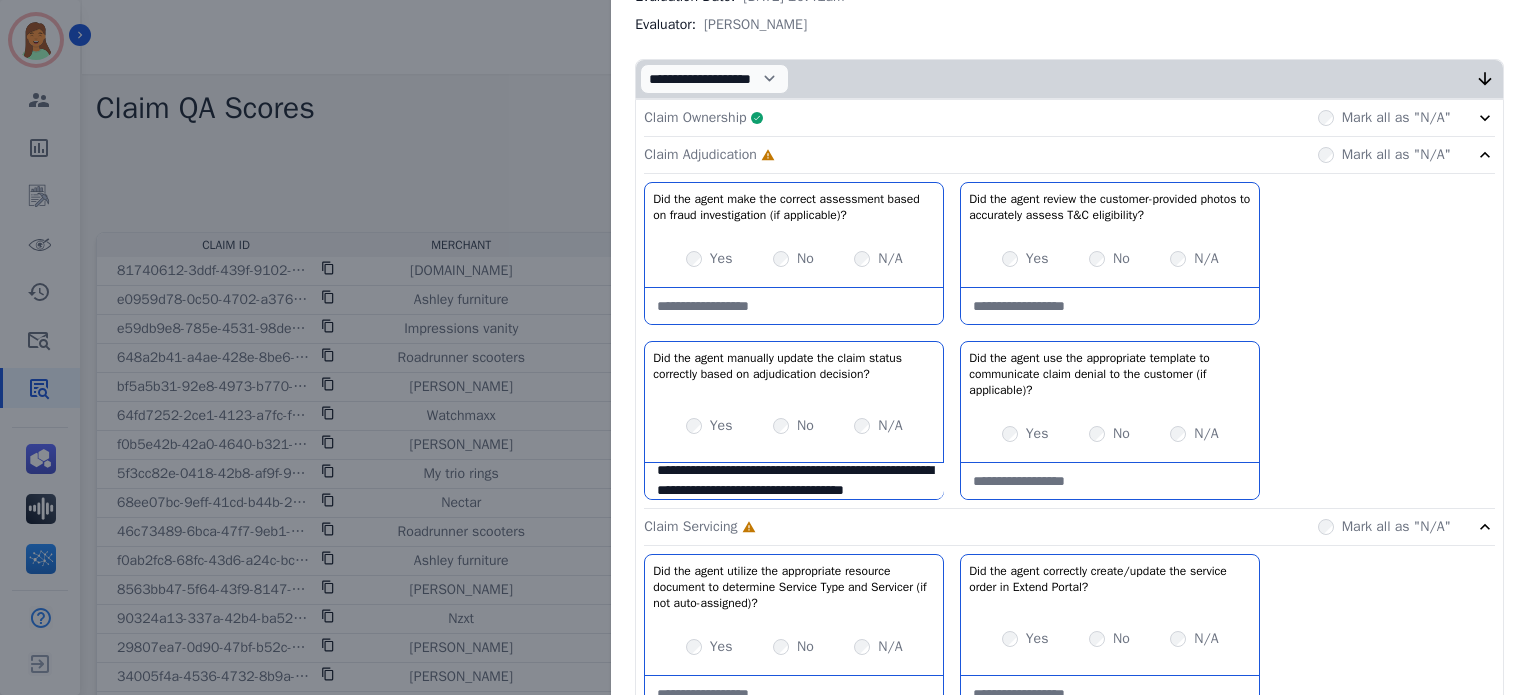 scroll, scrollTop: 31, scrollLeft: 0, axis: vertical 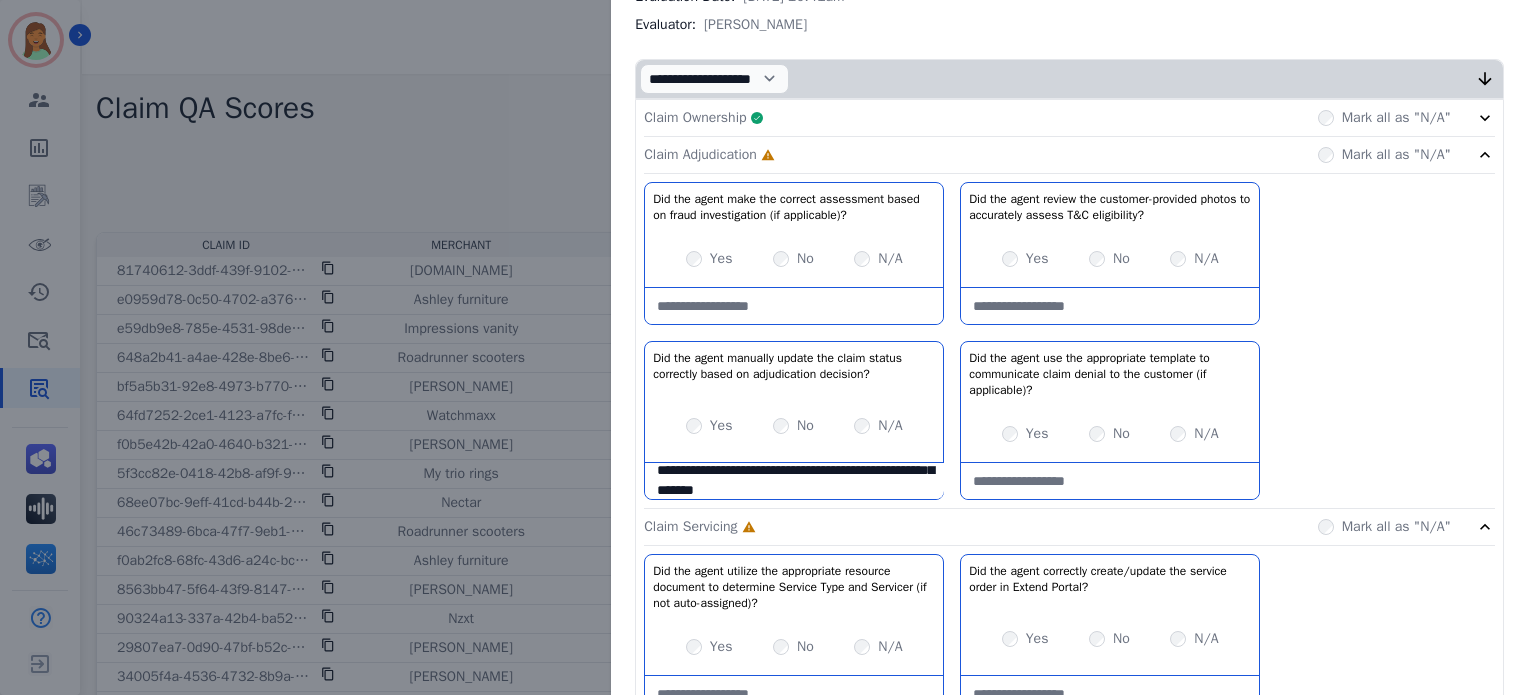 click on "**********" at bounding box center [794, 481] 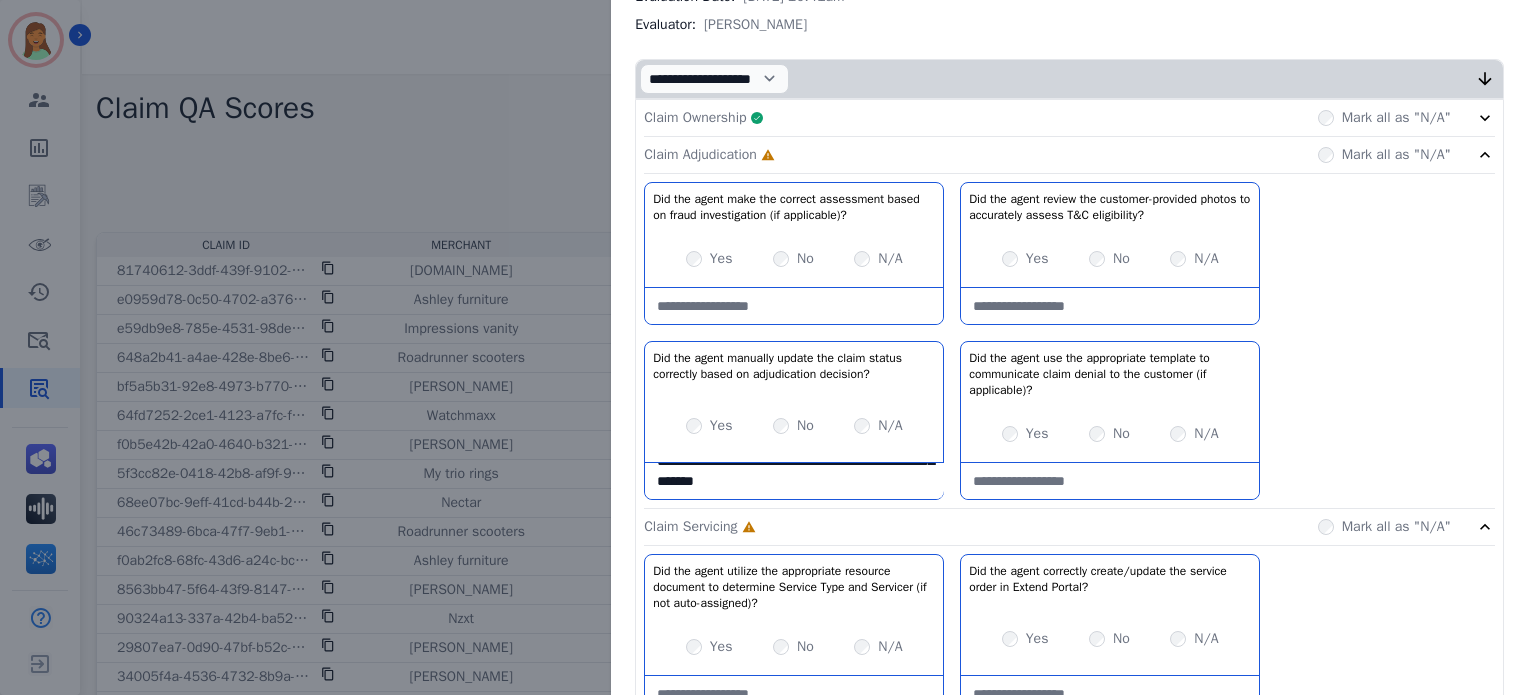 scroll, scrollTop: 0, scrollLeft: 0, axis: both 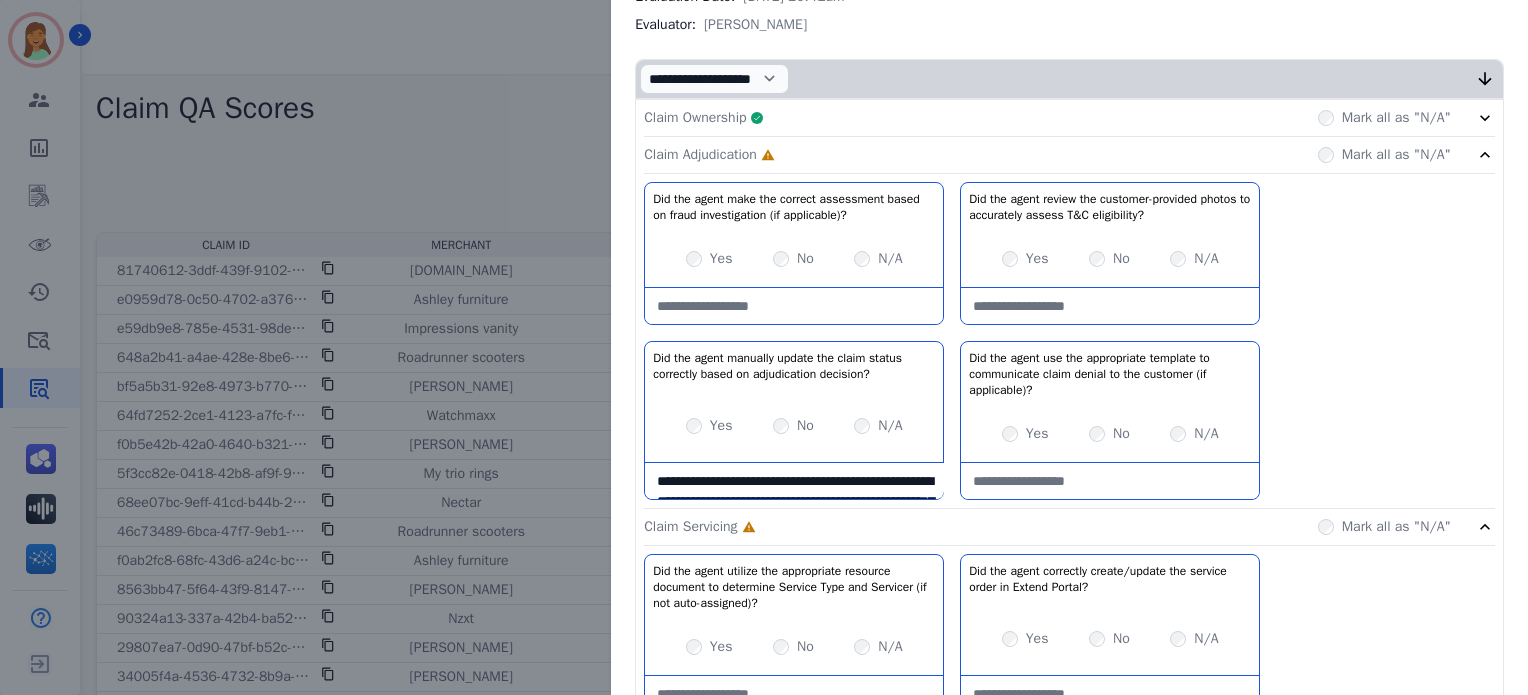 click on "**********" at bounding box center (794, 481) 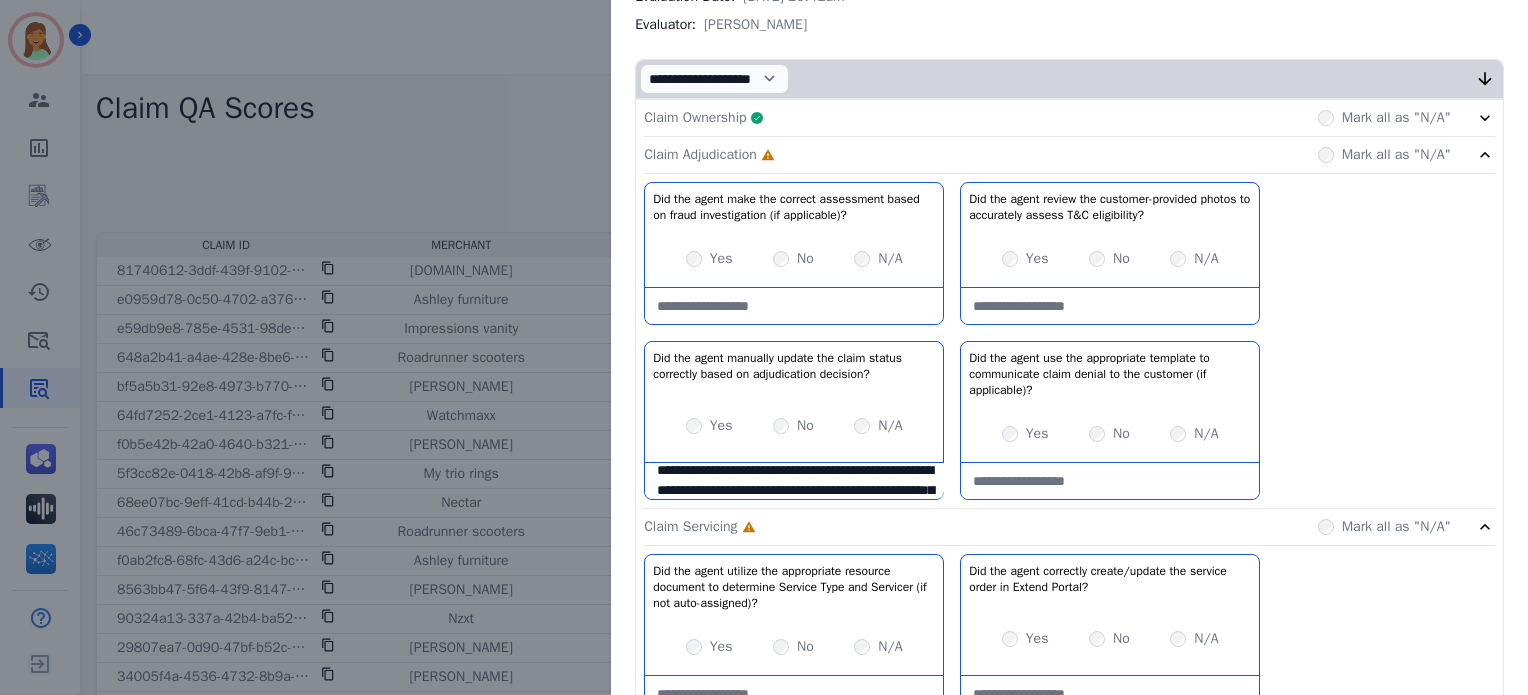 click on "**********" at bounding box center [794, 481] 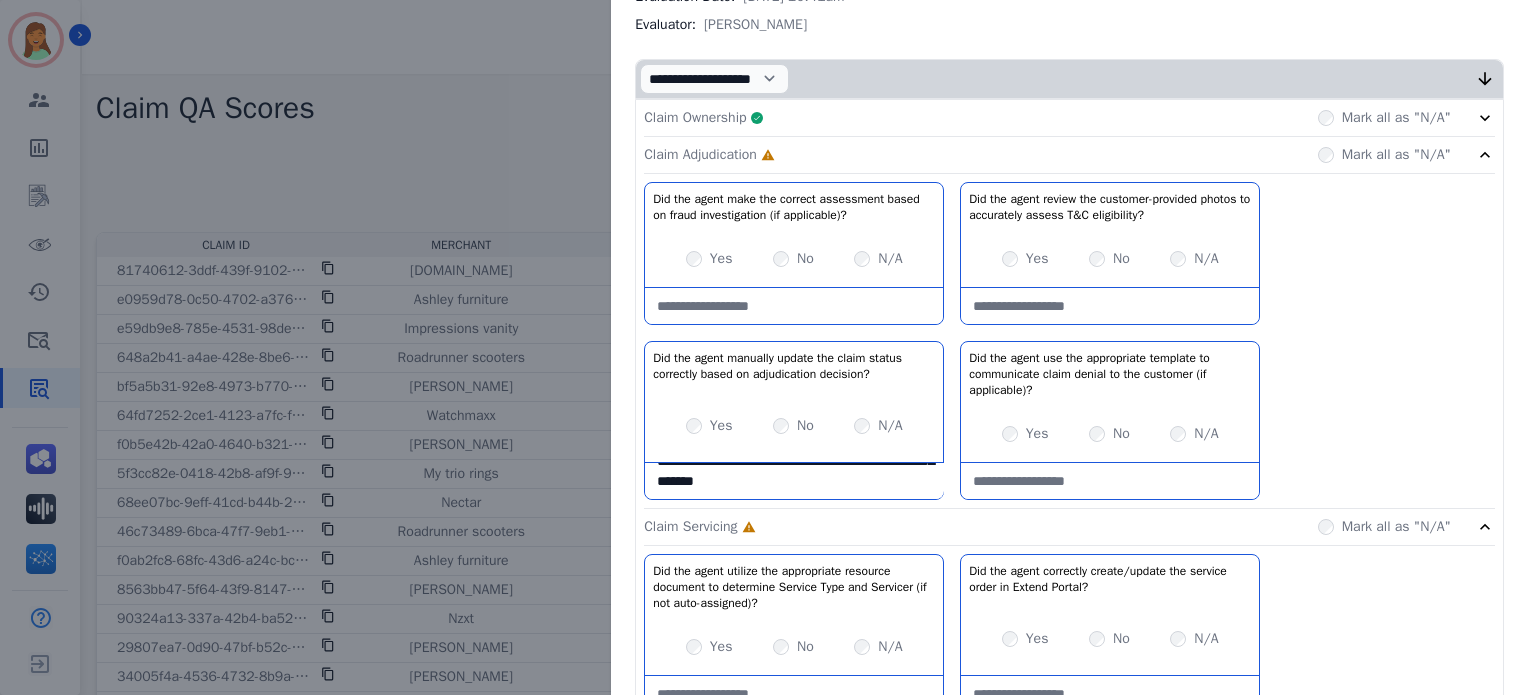 click on "**********" at bounding box center [794, 481] 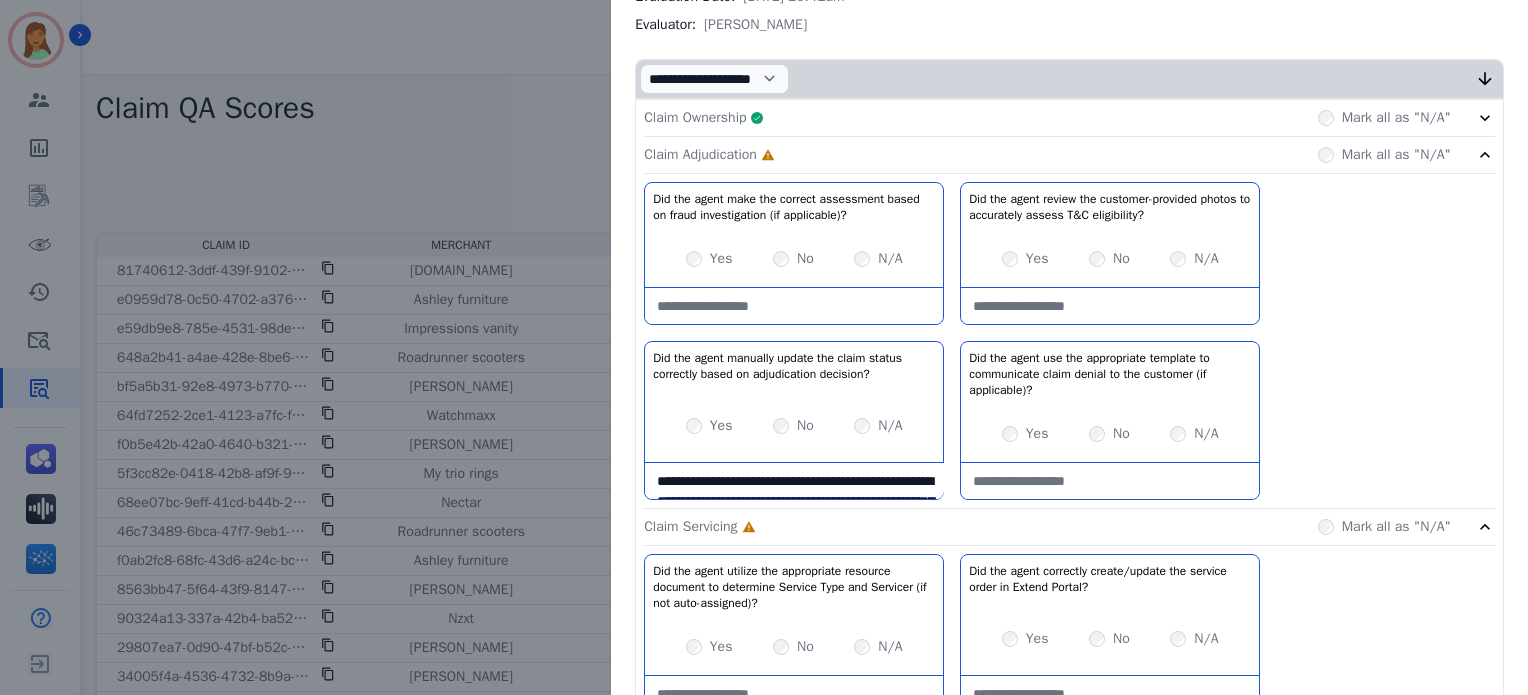 scroll, scrollTop: 400, scrollLeft: 0, axis: vertical 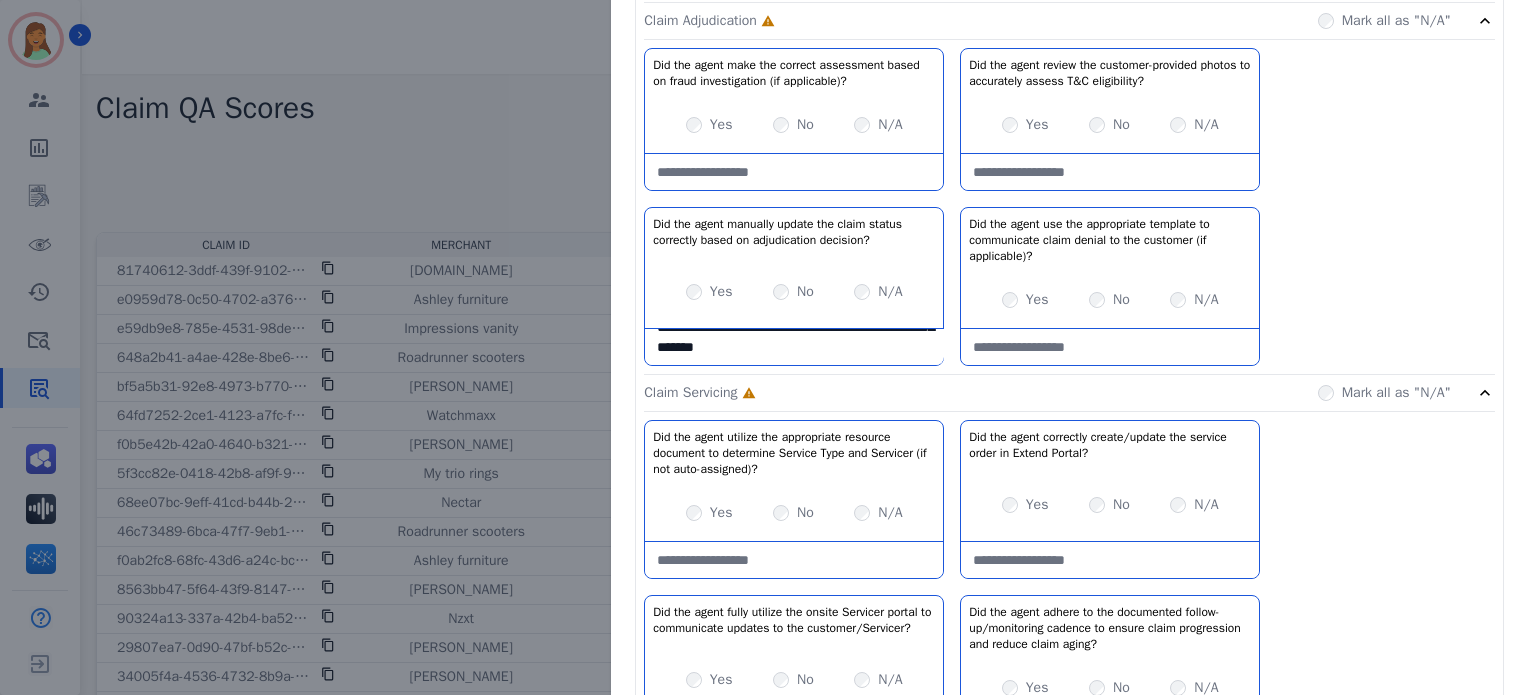 type on "**********" 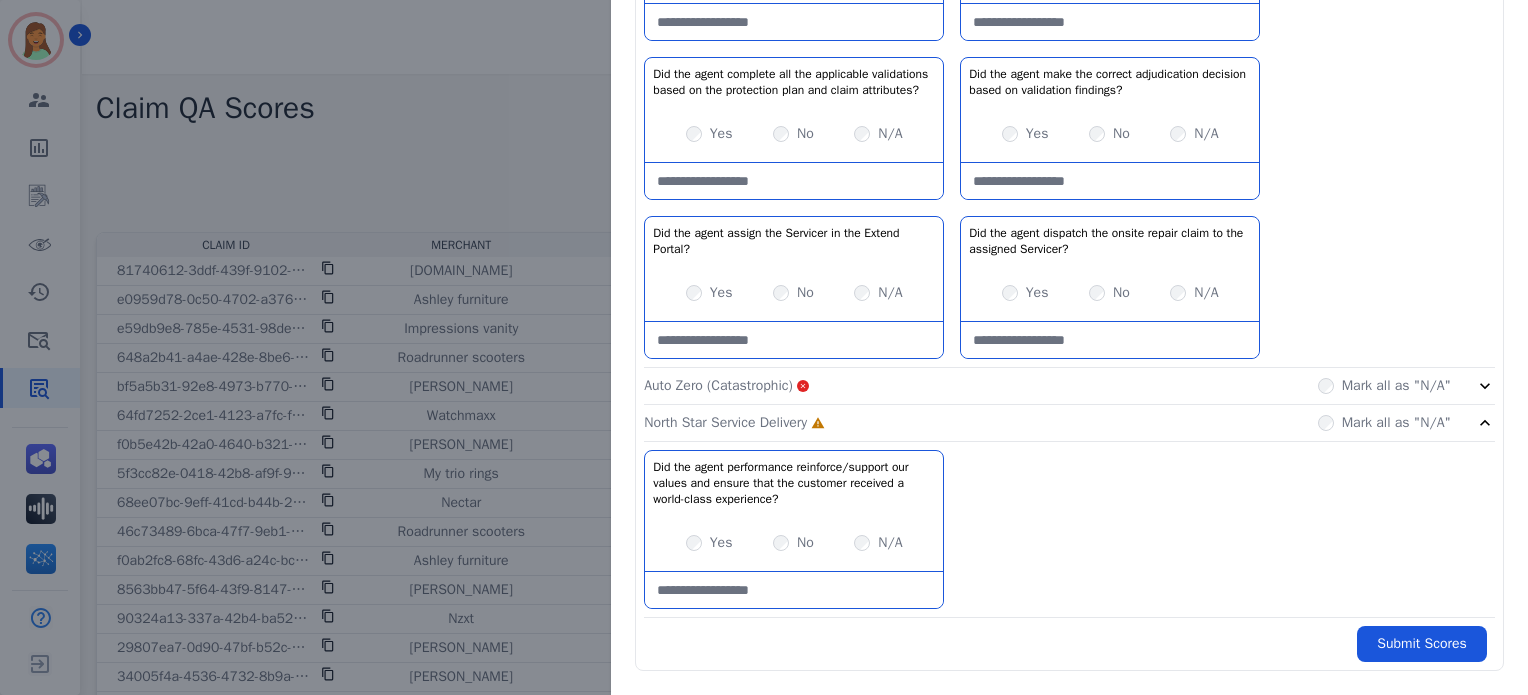 scroll, scrollTop: 1581, scrollLeft: 0, axis: vertical 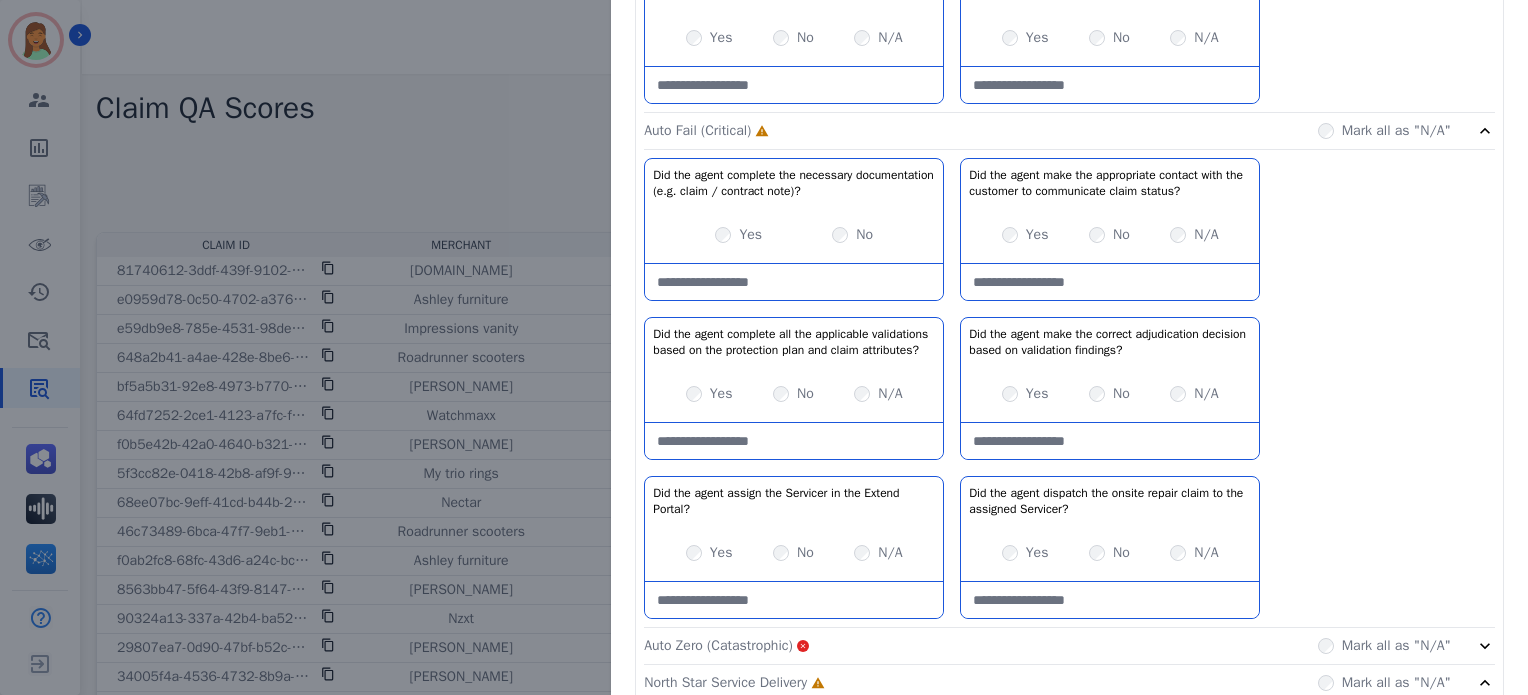 click on "Did the agent complete the necessary documentation (e.g. claim / contract note)?   No description         Yes     No   Did the agent make the appropriate contact with the customer to communicate claim status?   No description         Yes     No     N/A   Did the agent complete all the applicable validations based on the protection plan and claim attributes?   No description         Yes     No     N/A   Did the agent make the correct adjudication decision based on validation findings?   No description         Yes     No     N/A   Did the agent assign the Servicer in the Extend Portal?   No description         Yes     No     N/A   Did the agent dispatch the onsite repair claim to the assigned Servicer?   No description         Yes     No     N/A" 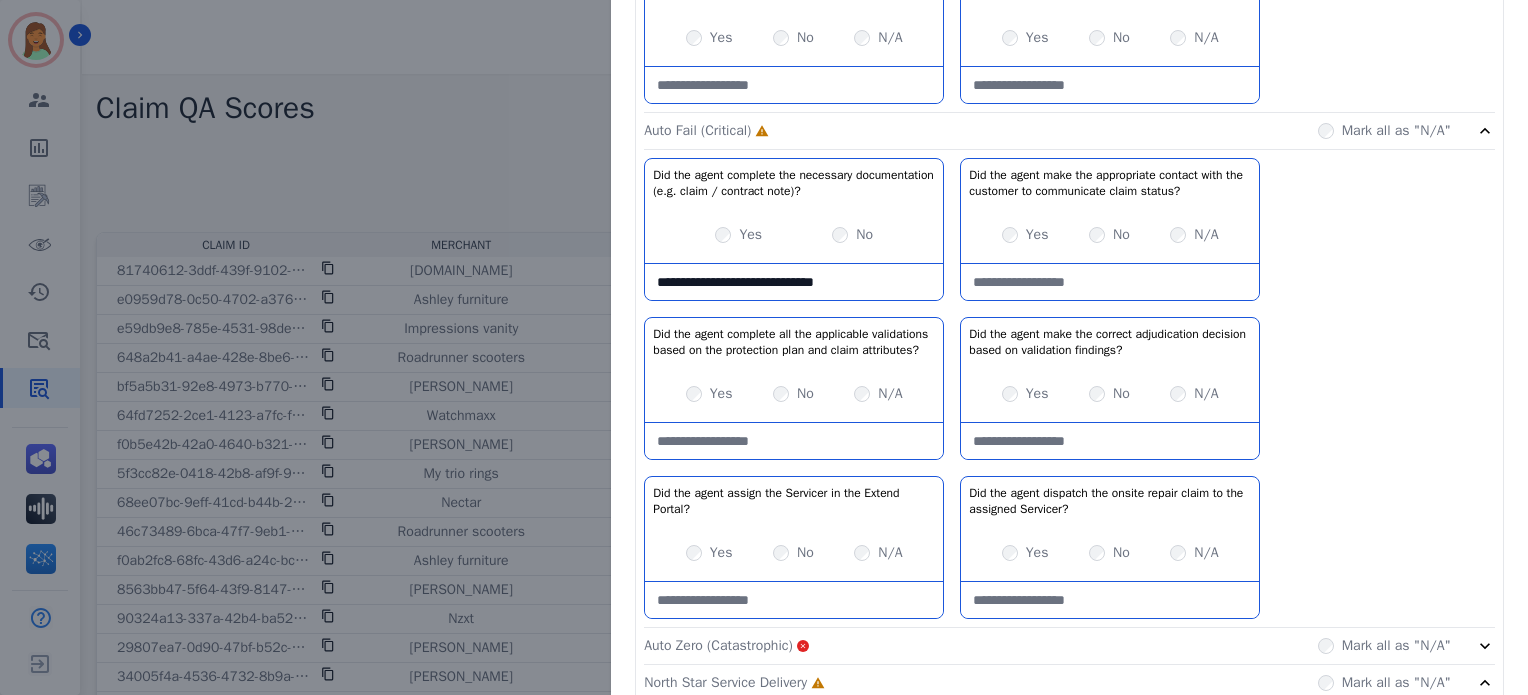 type on "**********" 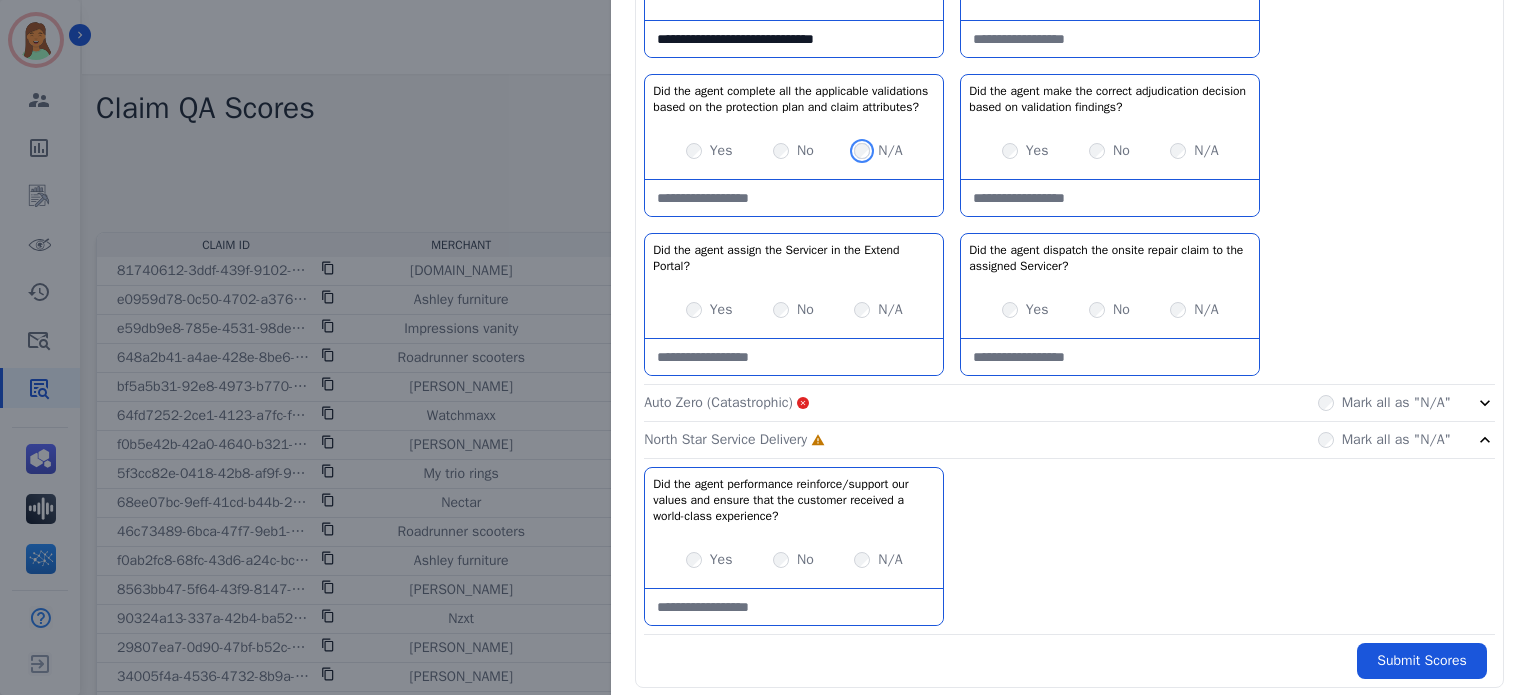 scroll, scrollTop: 1832, scrollLeft: 0, axis: vertical 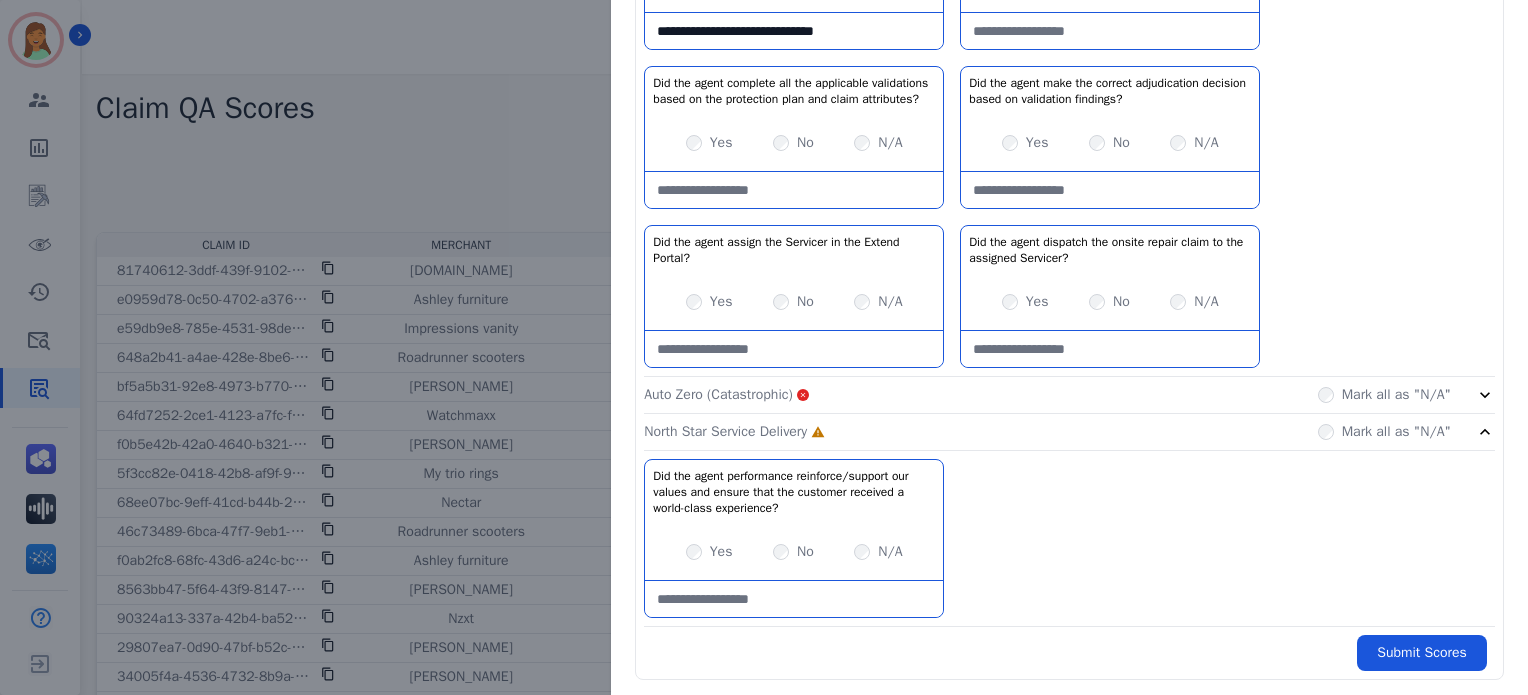 click on "N/A" at bounding box center [890, 552] 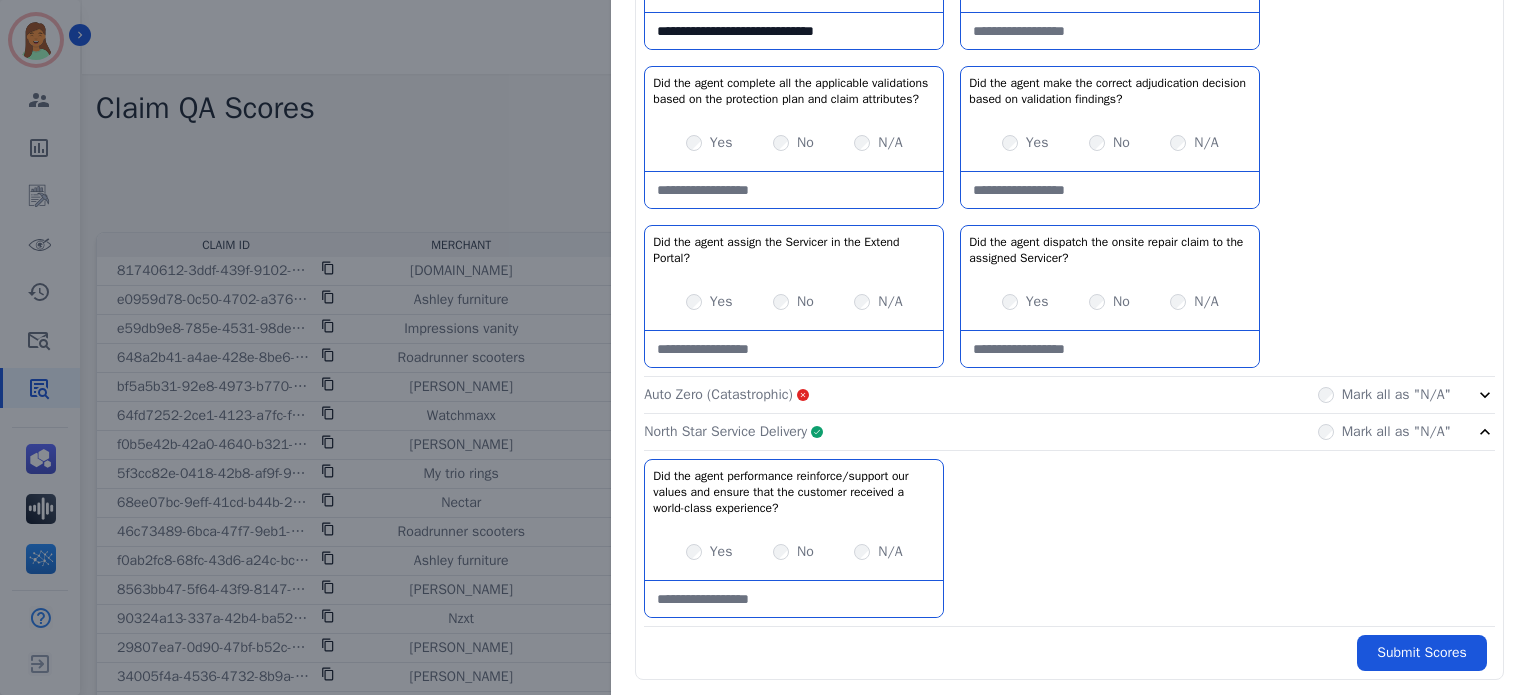 click on "Yes" at bounding box center (721, 552) 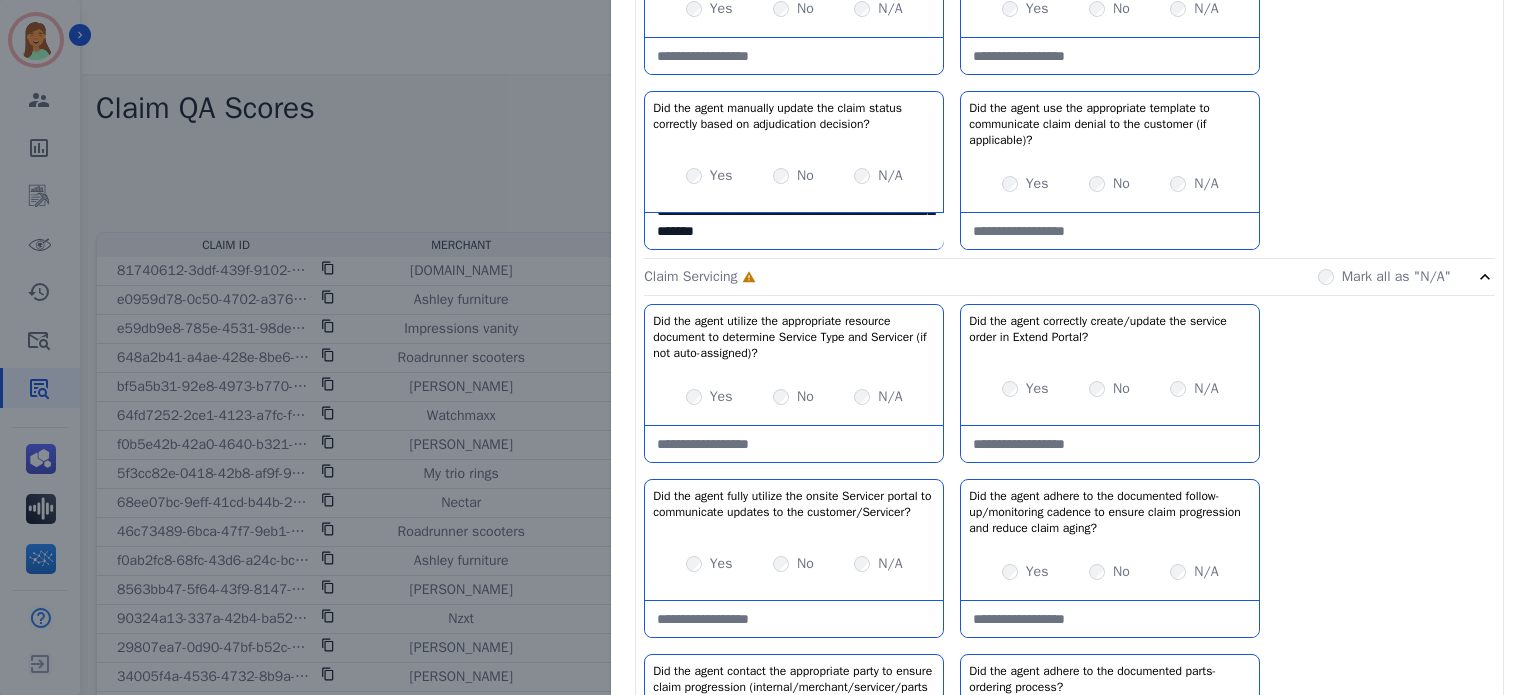 scroll, scrollTop: 510, scrollLeft: 0, axis: vertical 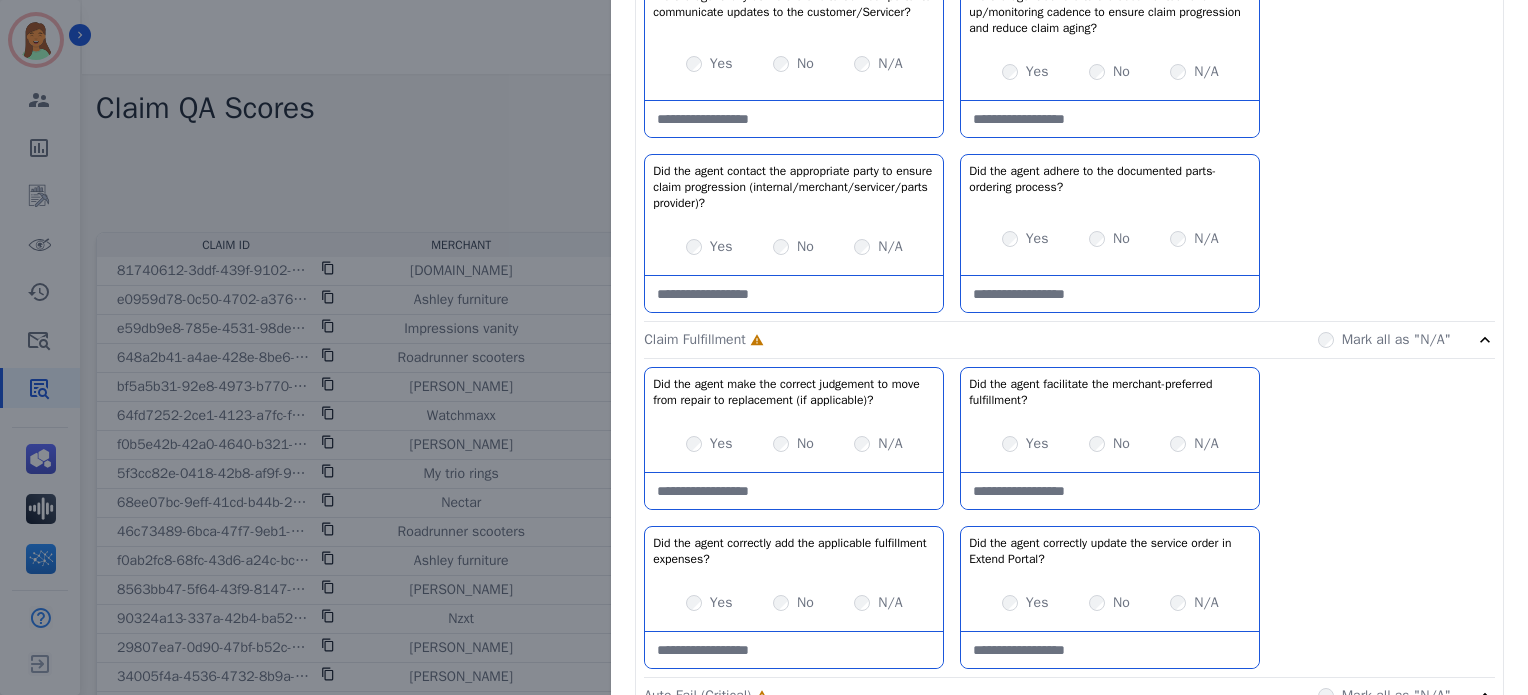 click on "N/A" at bounding box center [890, 247] 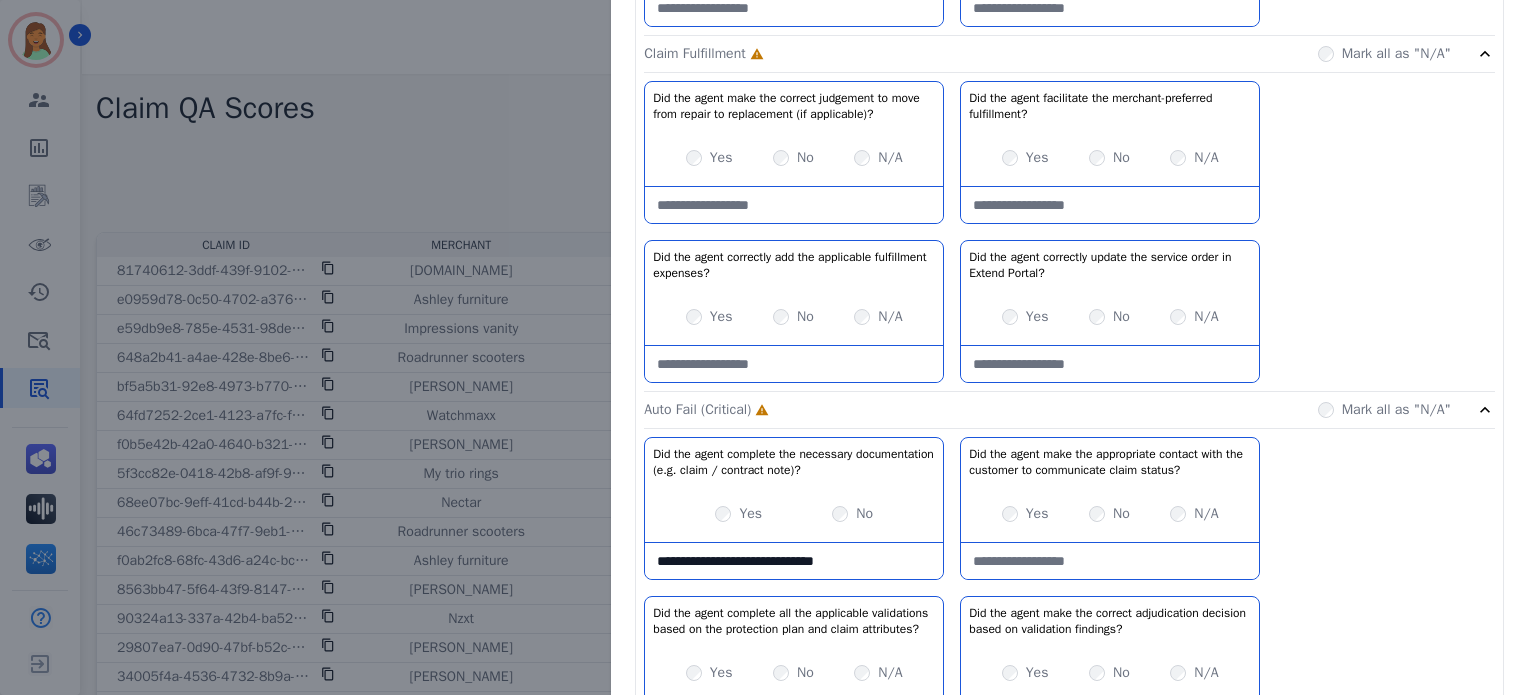 scroll, scrollTop: 1301, scrollLeft: 0, axis: vertical 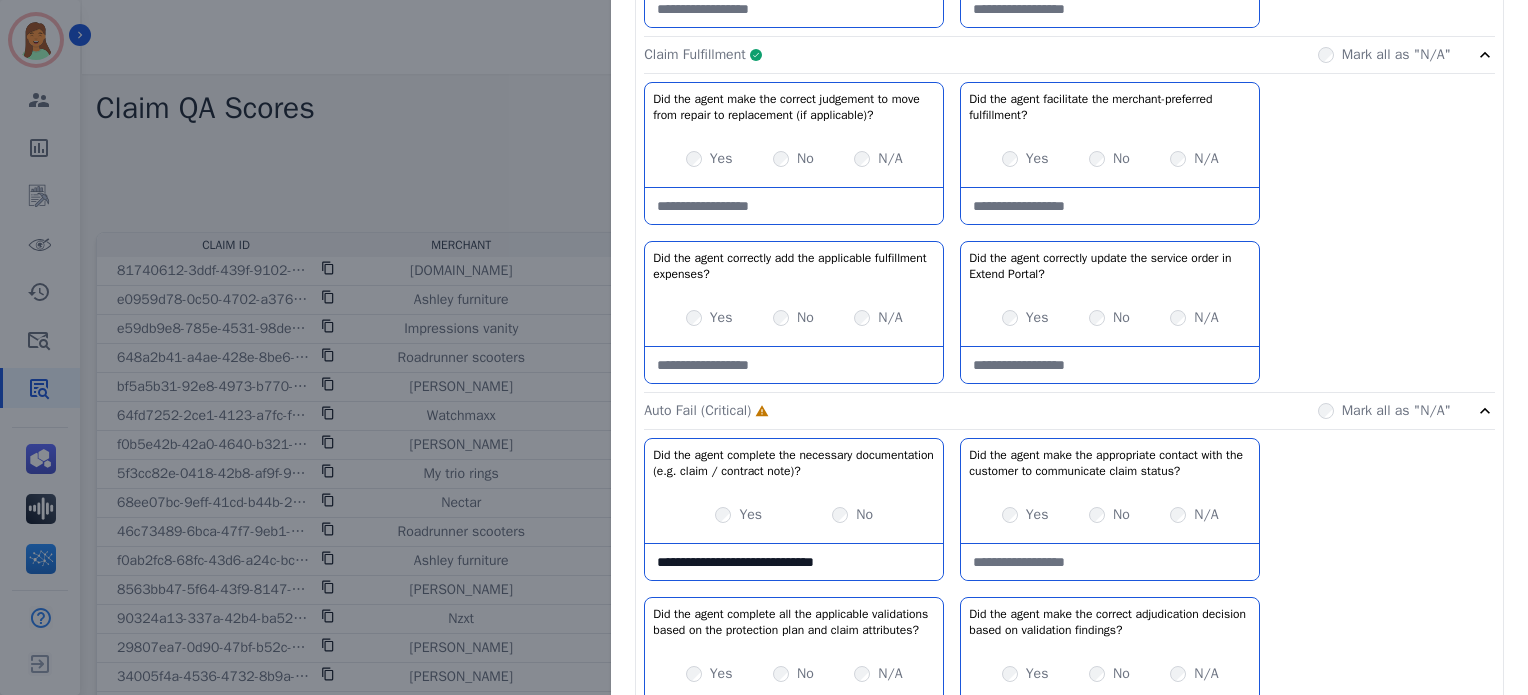 click on "Claim Fulfillment" at bounding box center [694, 55] 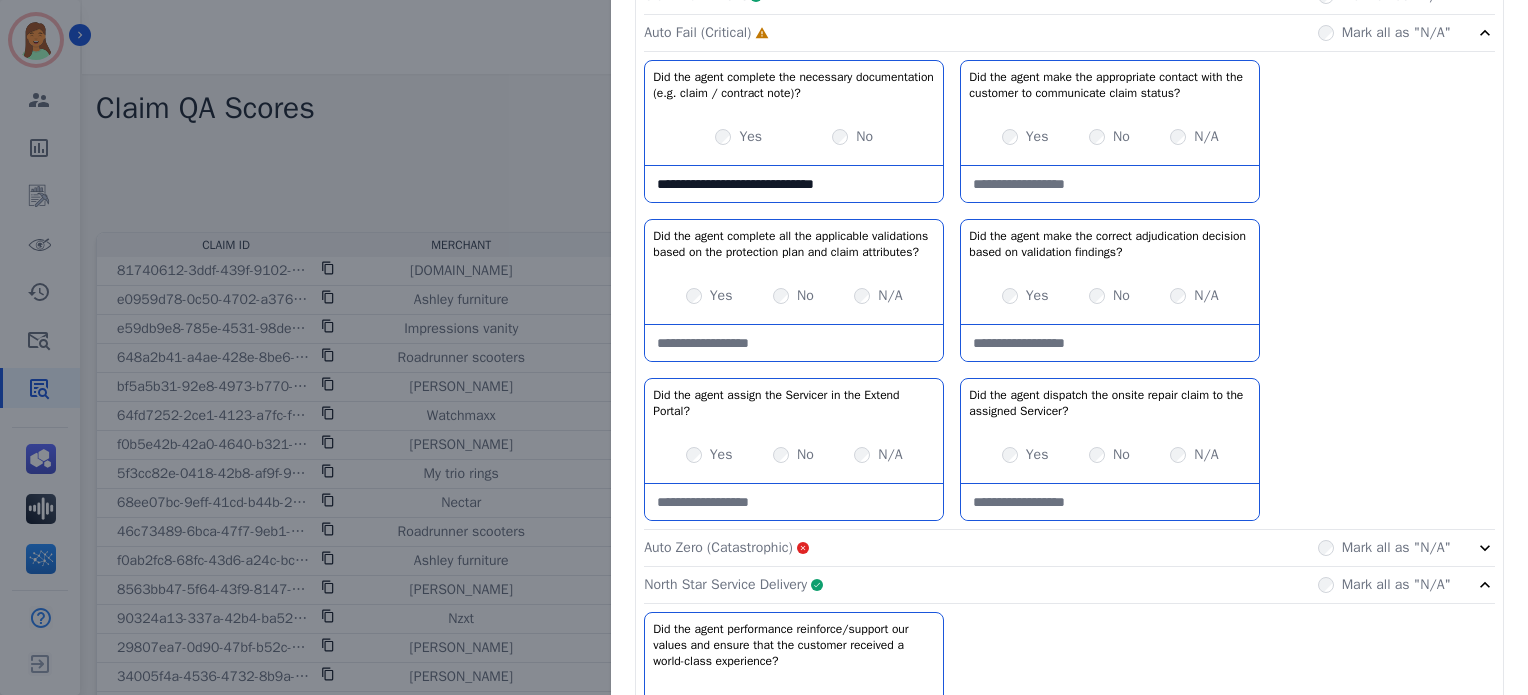scroll, scrollTop: 1388, scrollLeft: 0, axis: vertical 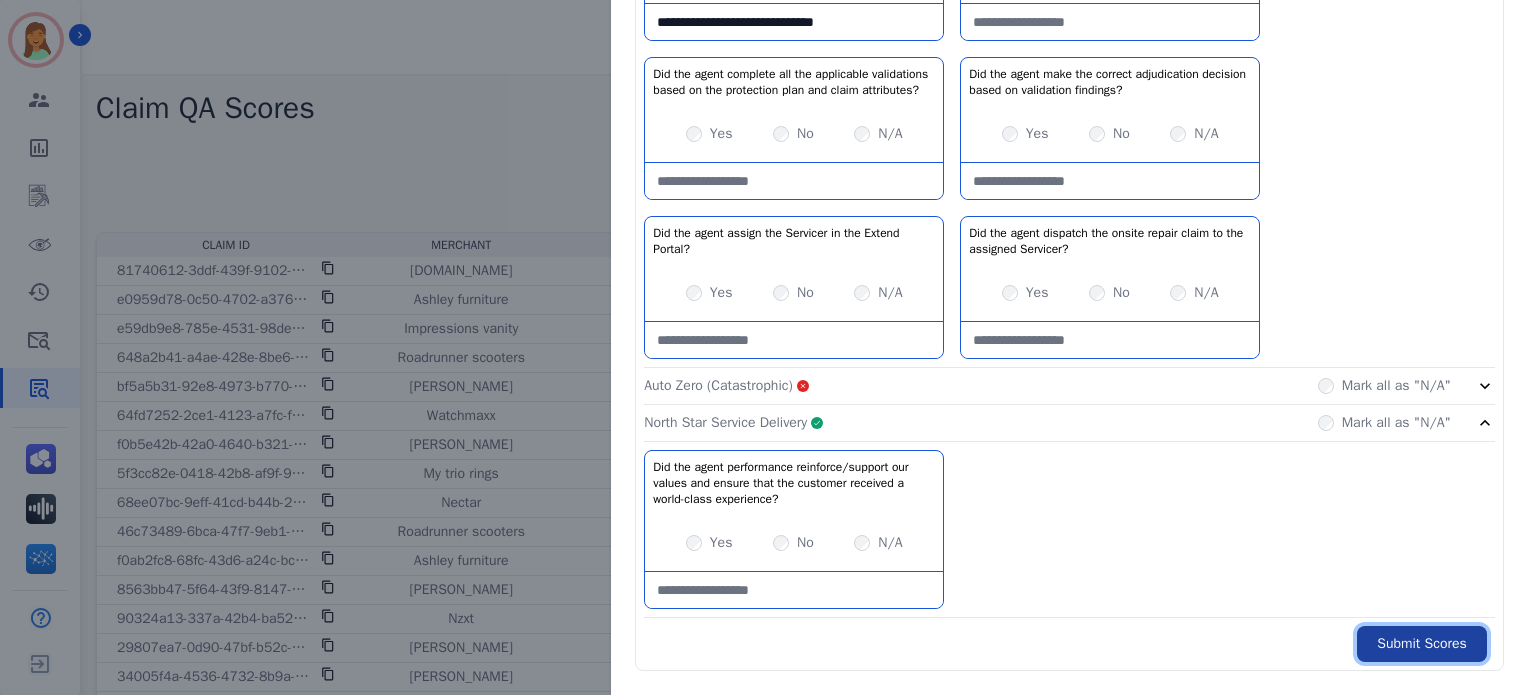 click on "Submit Scores" at bounding box center [1422, 644] 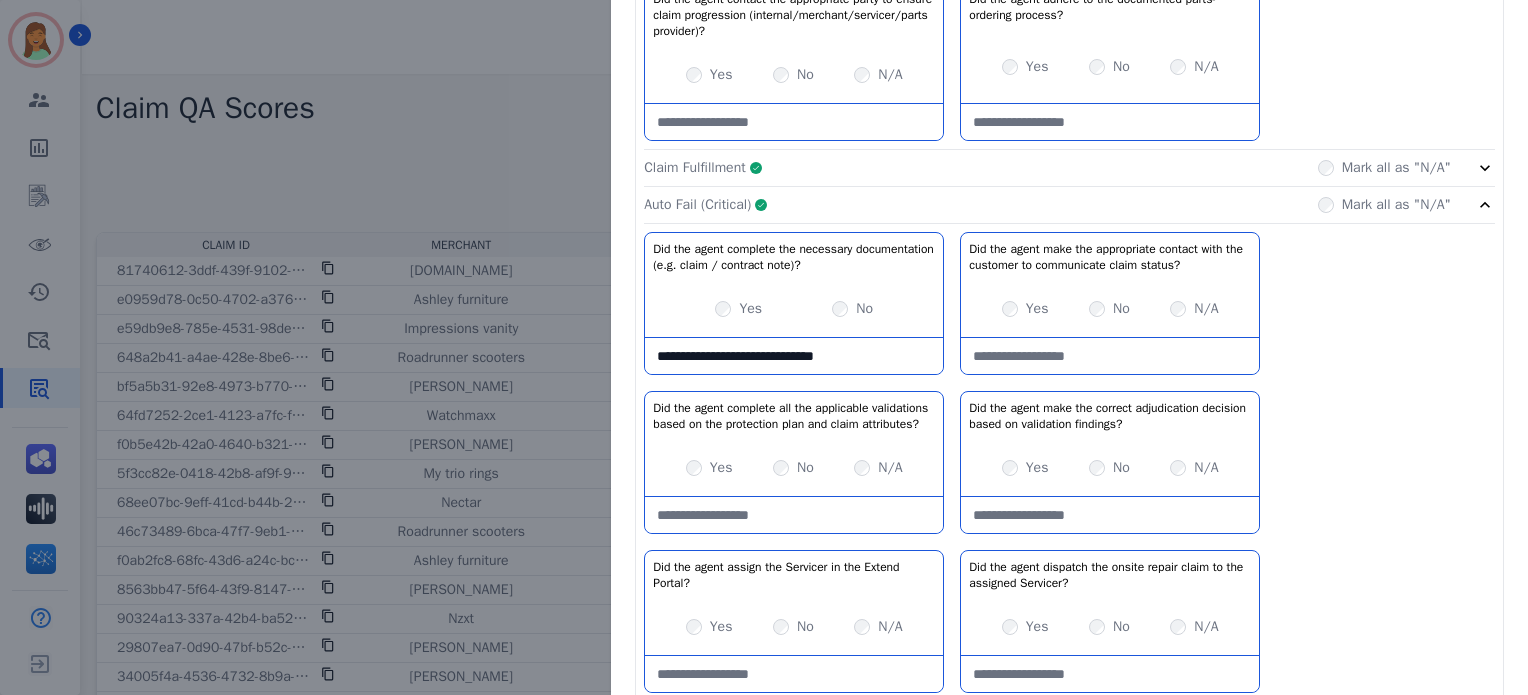 click on "Auto Fail (Critical)     Complete         Mark all as "N/A"" 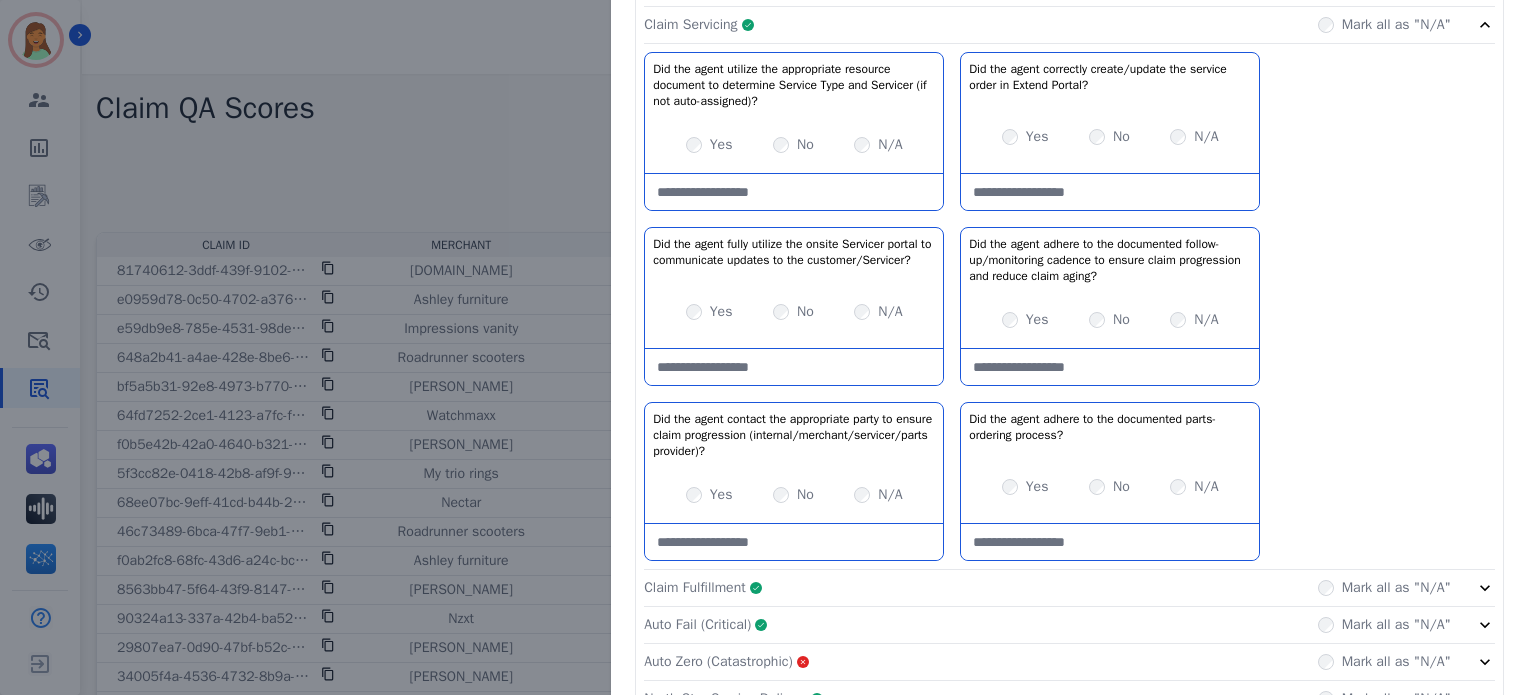 click on "Claim Servicing     Complete         Mark all as "N/A"" 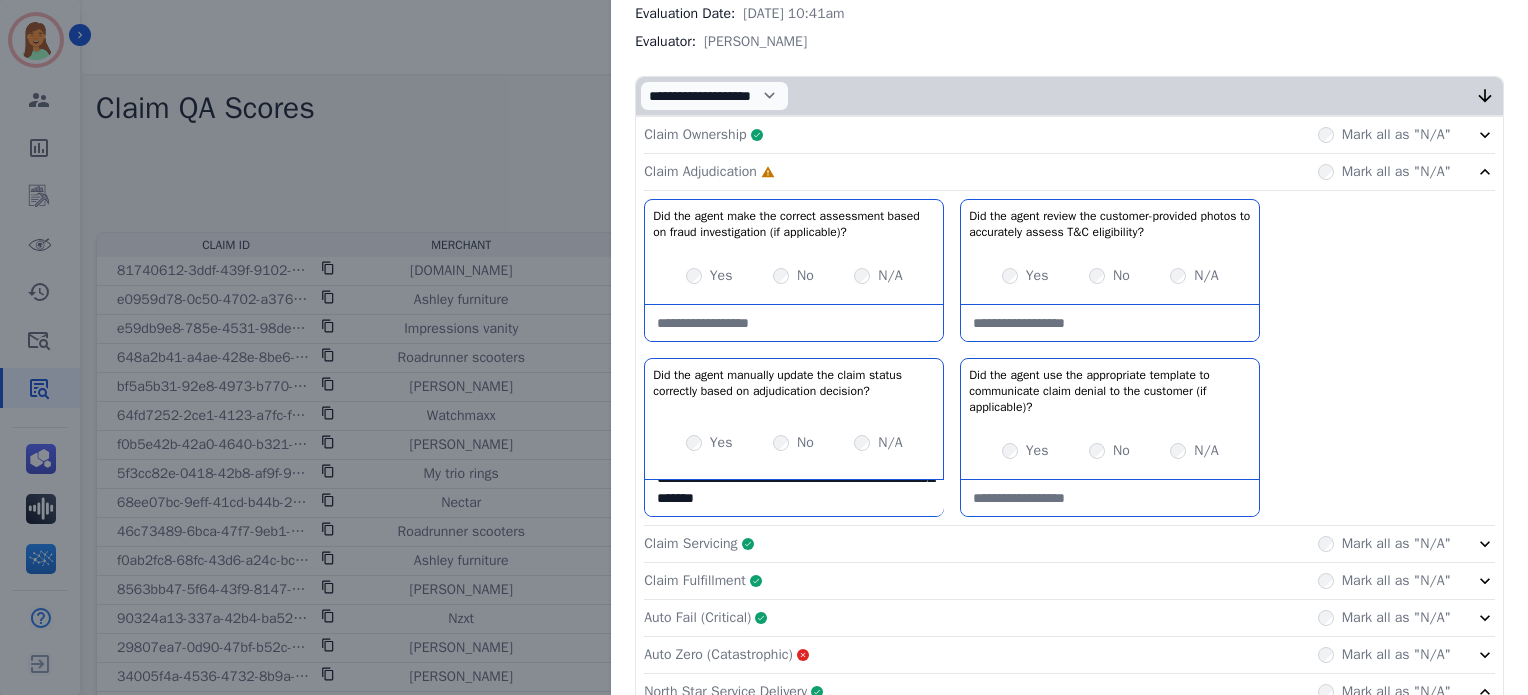scroll, scrollTop: 239, scrollLeft: 0, axis: vertical 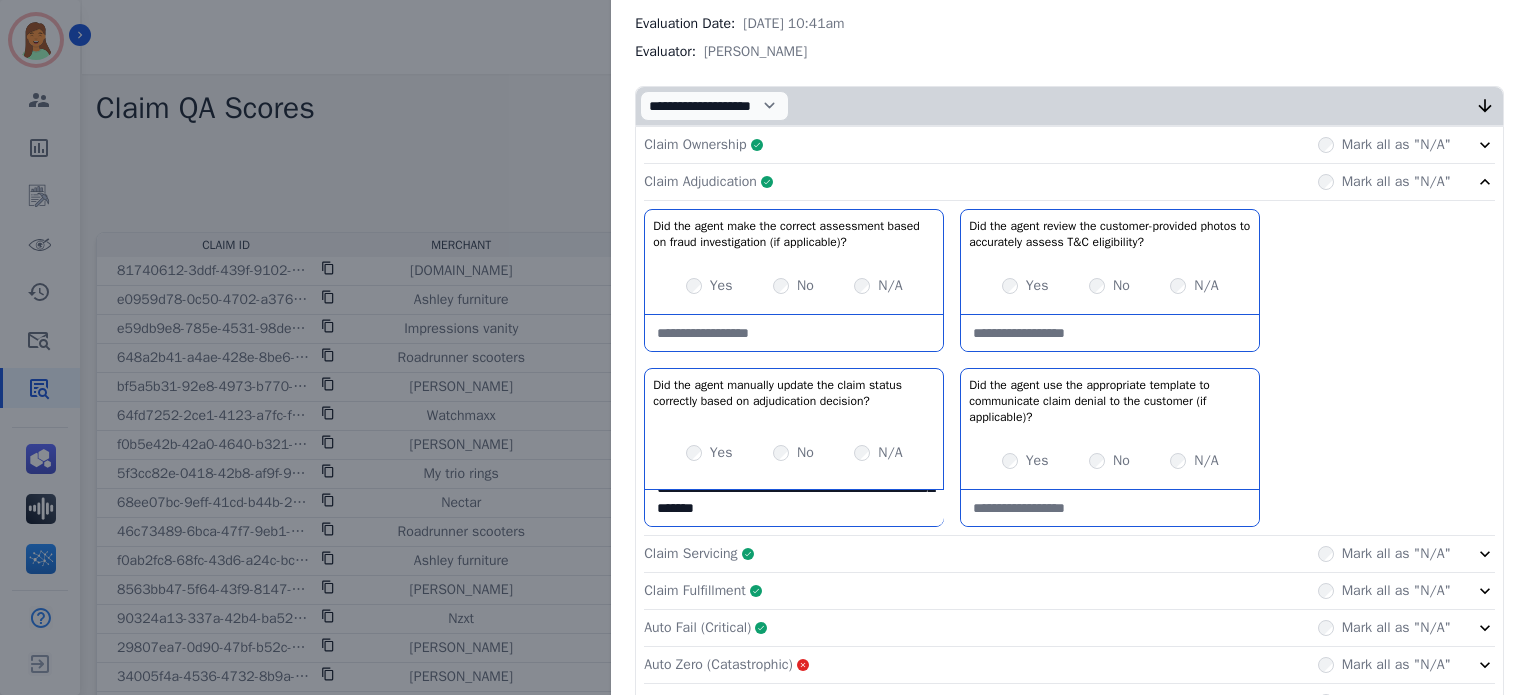 click on "Claim Adjudication     Complete         Mark all as "N/A"" 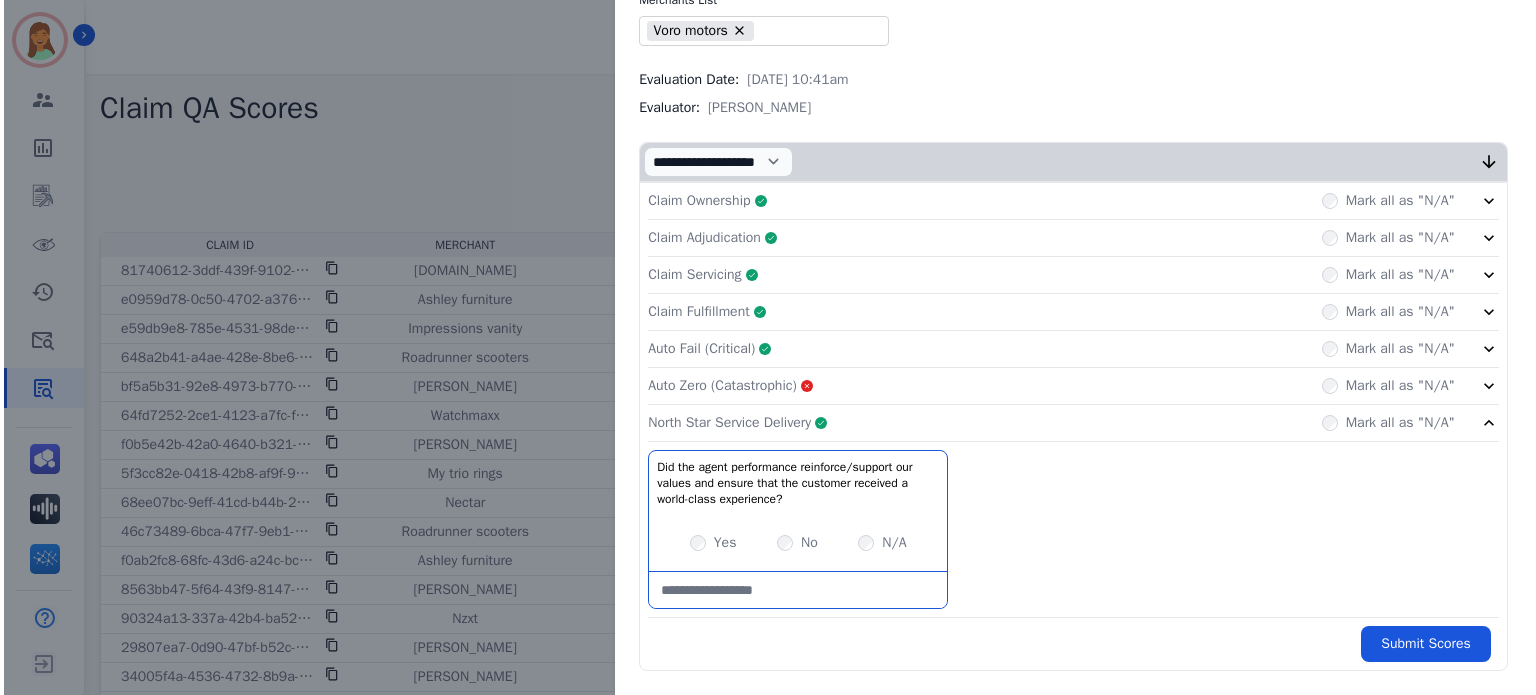 scroll, scrollTop: 179, scrollLeft: 0, axis: vertical 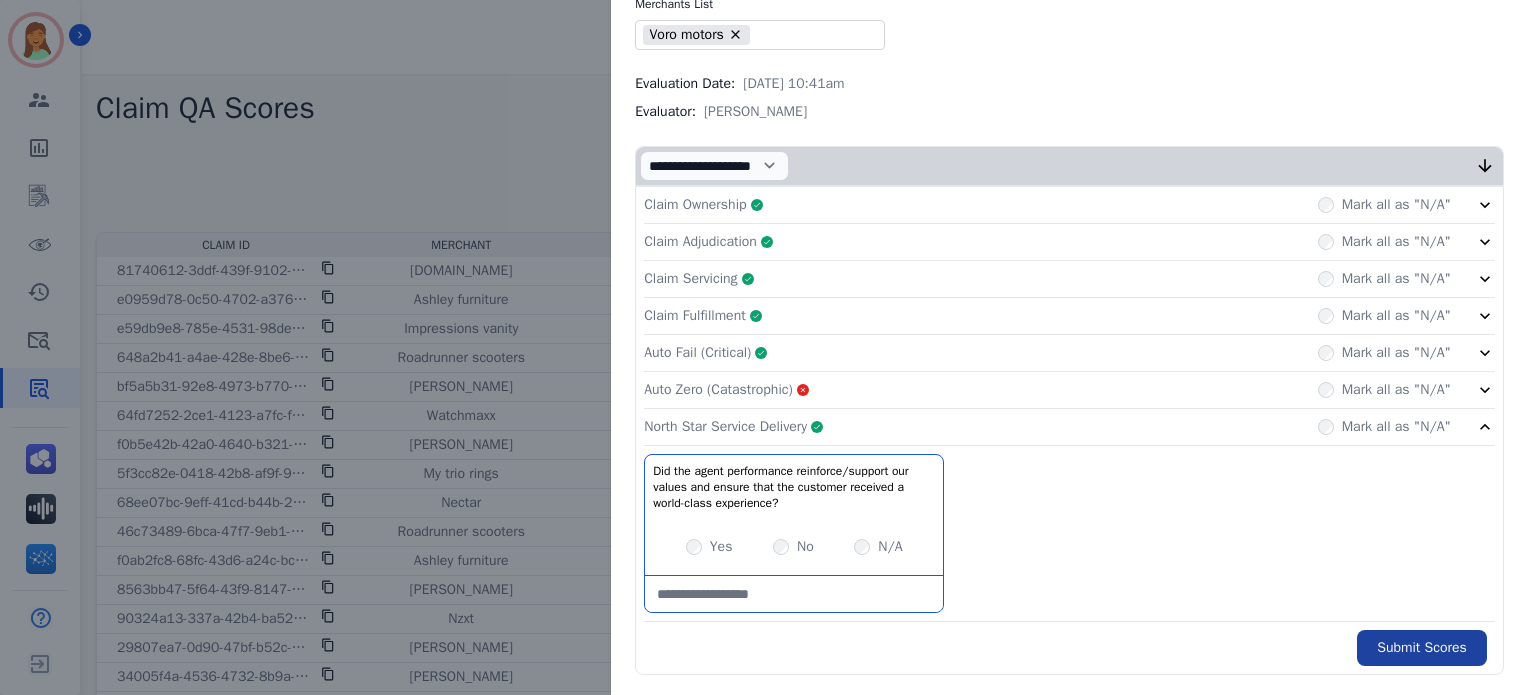 click on "Submit Scores" at bounding box center (1422, 648) 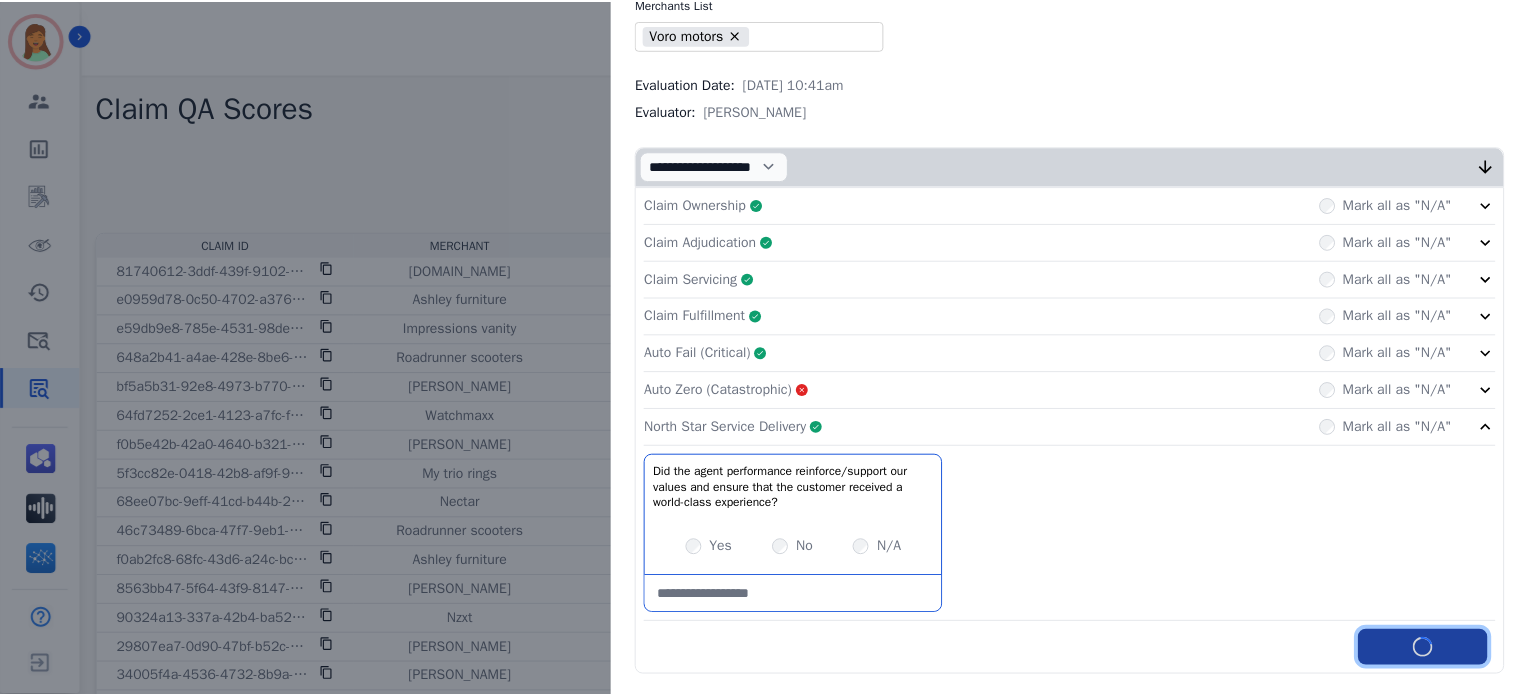 scroll, scrollTop: 291, scrollLeft: 0, axis: vertical 